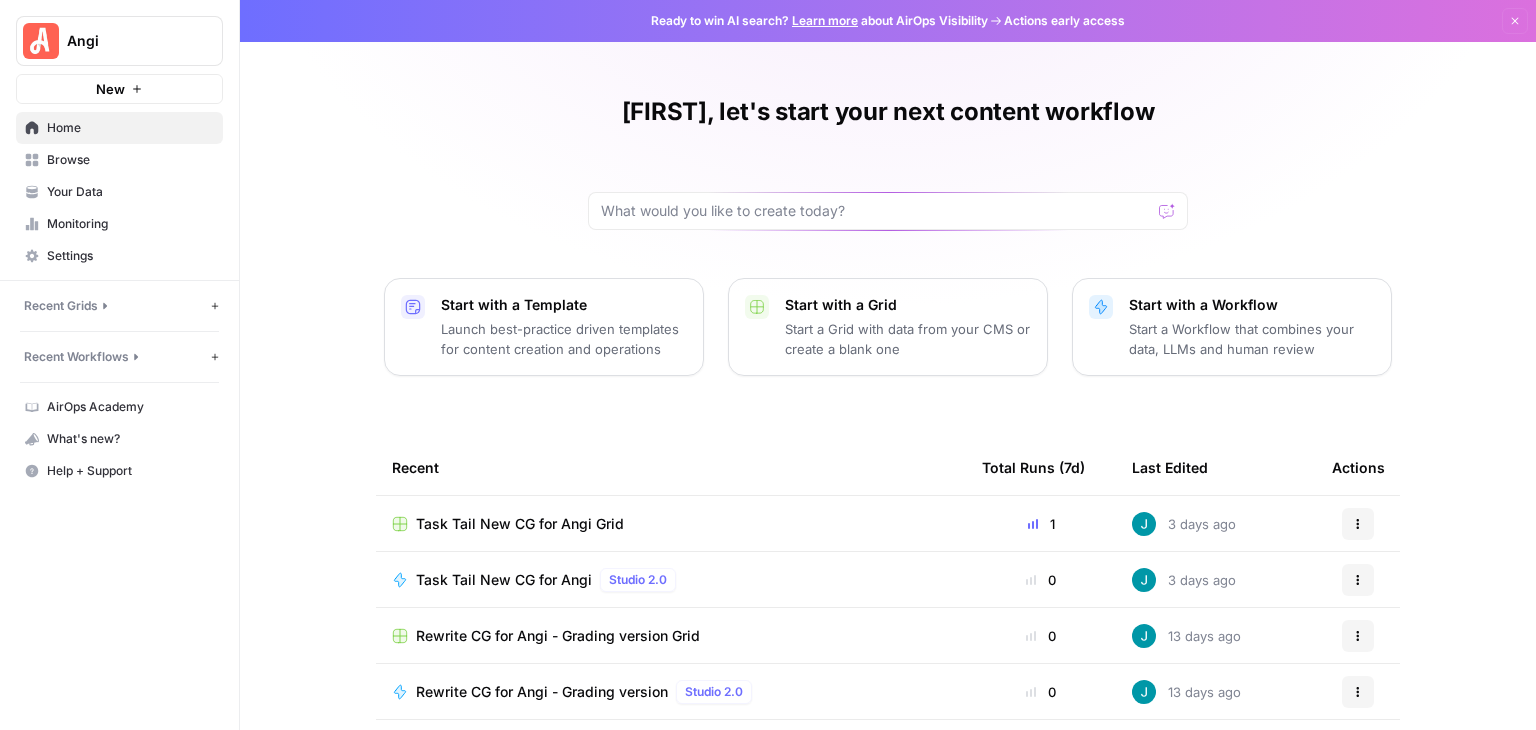 scroll, scrollTop: 0, scrollLeft: 0, axis: both 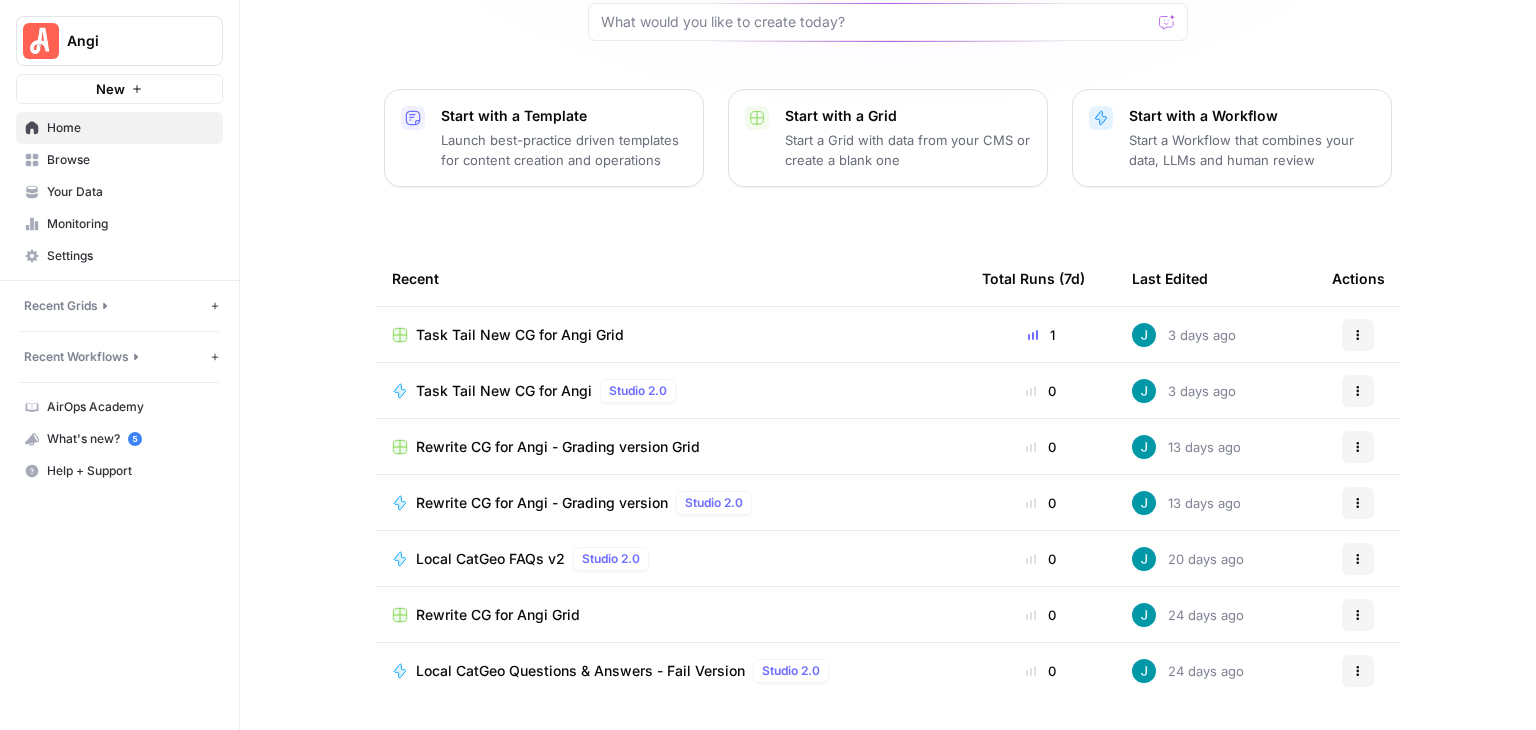 click on "Recent Grids" at bounding box center (61, 306) 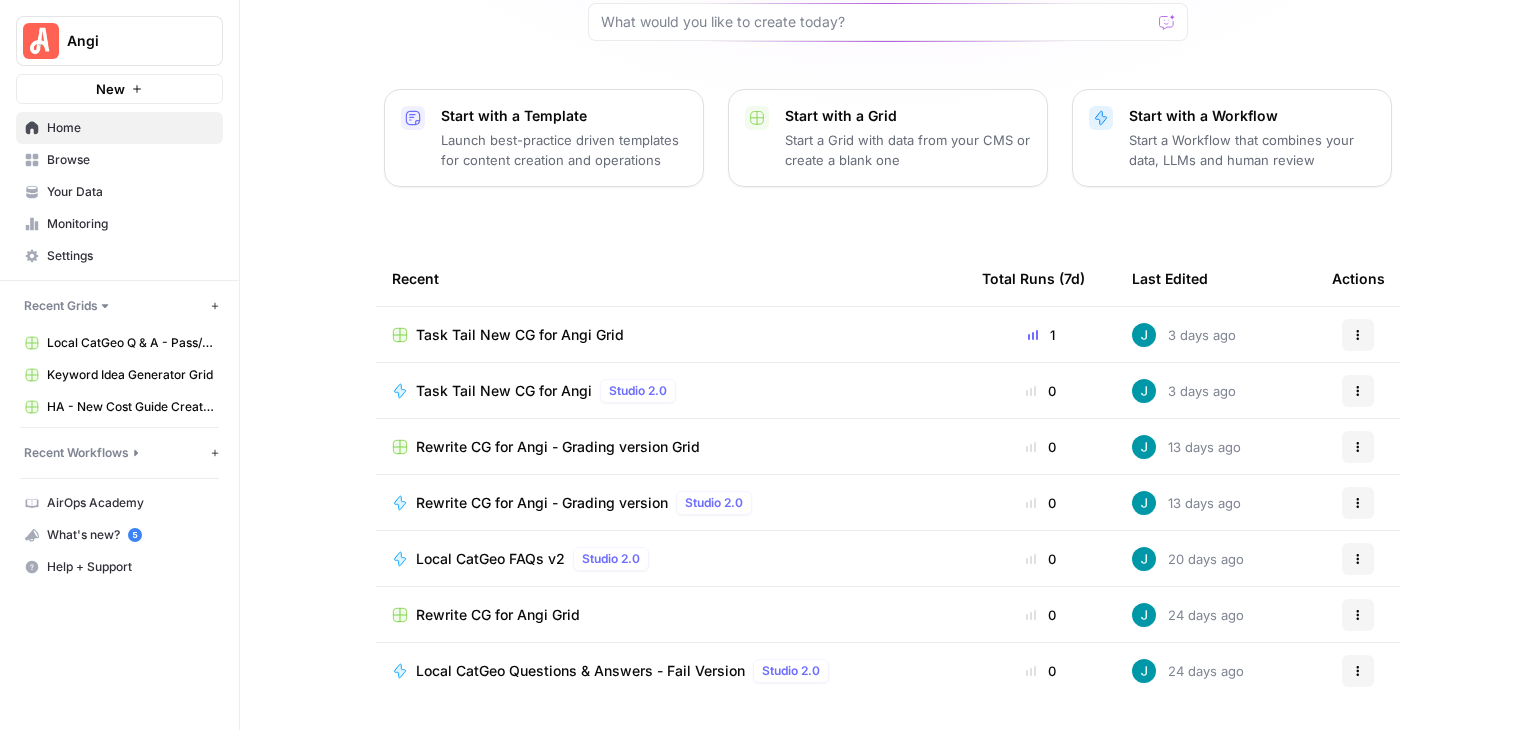 click on "Local CatGeo Q & A - Pass/Fail v2 Grid" at bounding box center [130, 343] 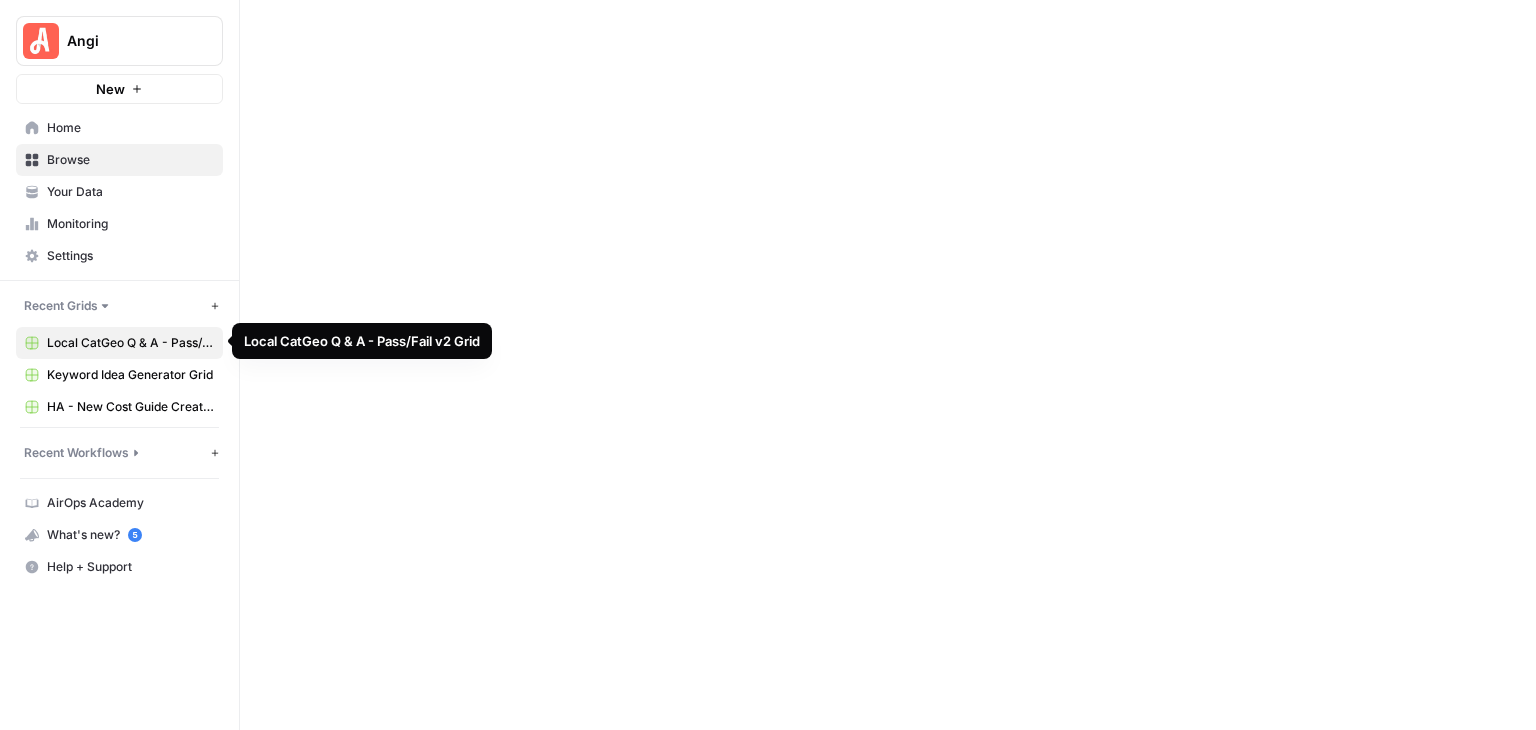 scroll, scrollTop: 0, scrollLeft: 0, axis: both 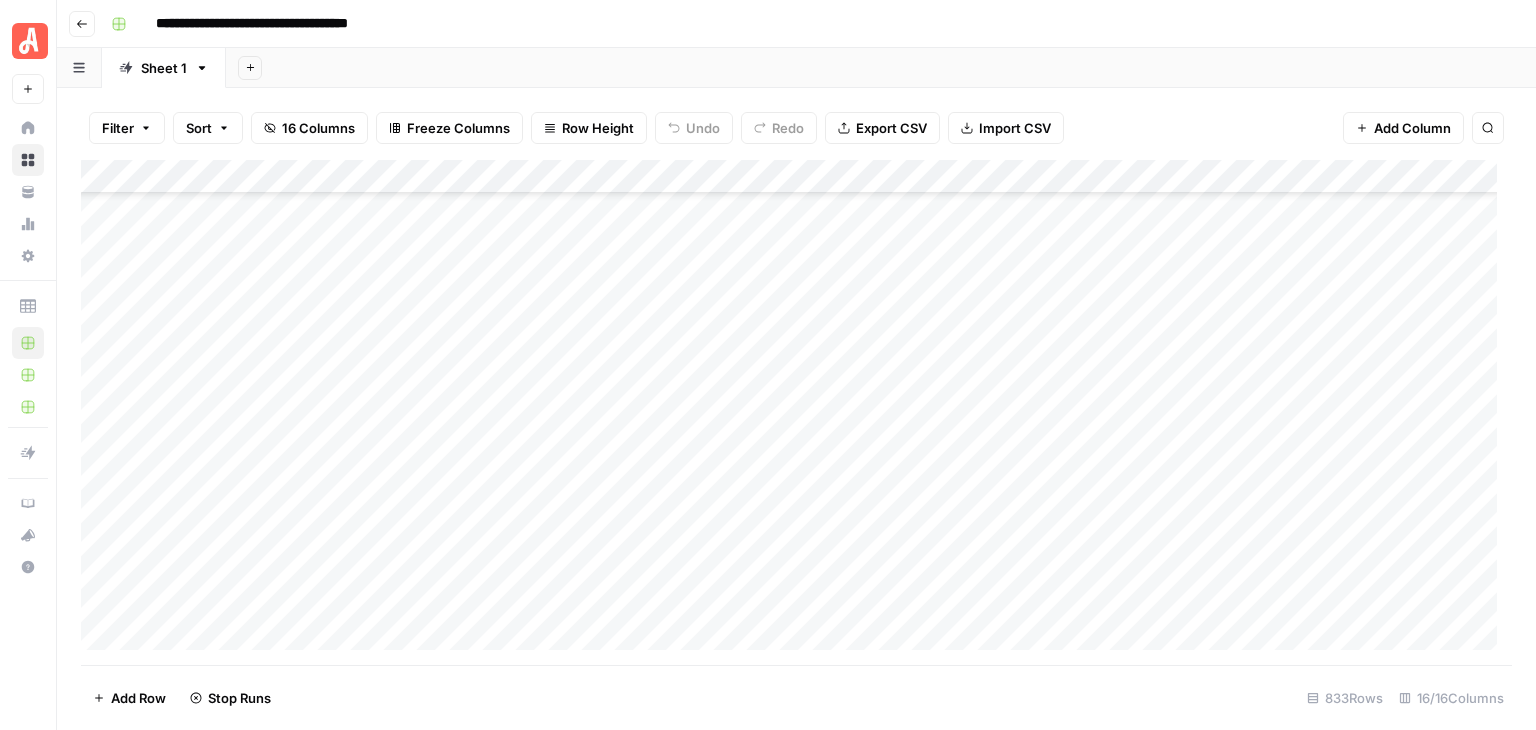 click on "Add Column" at bounding box center (796, 412) 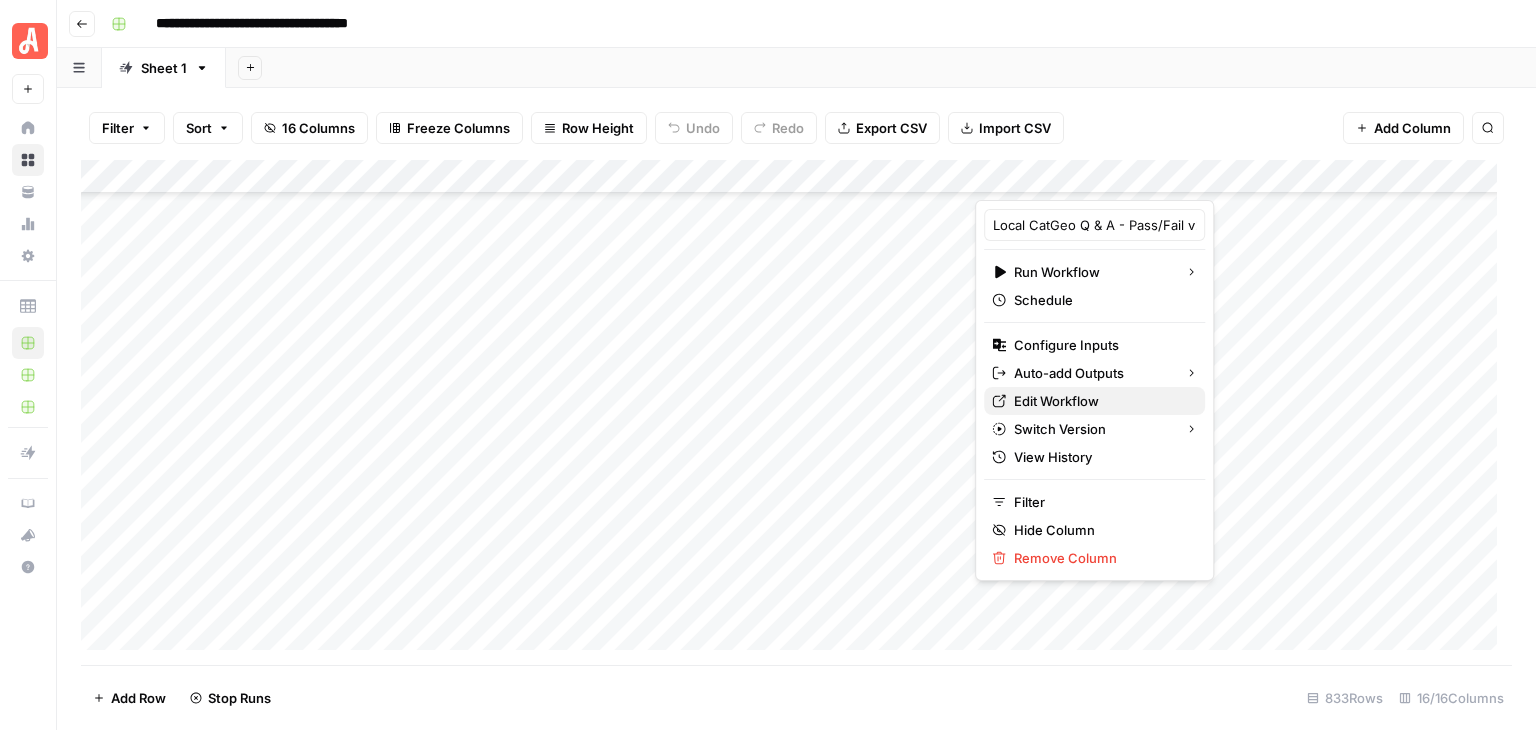 click on "Edit Workflow" at bounding box center (1101, 401) 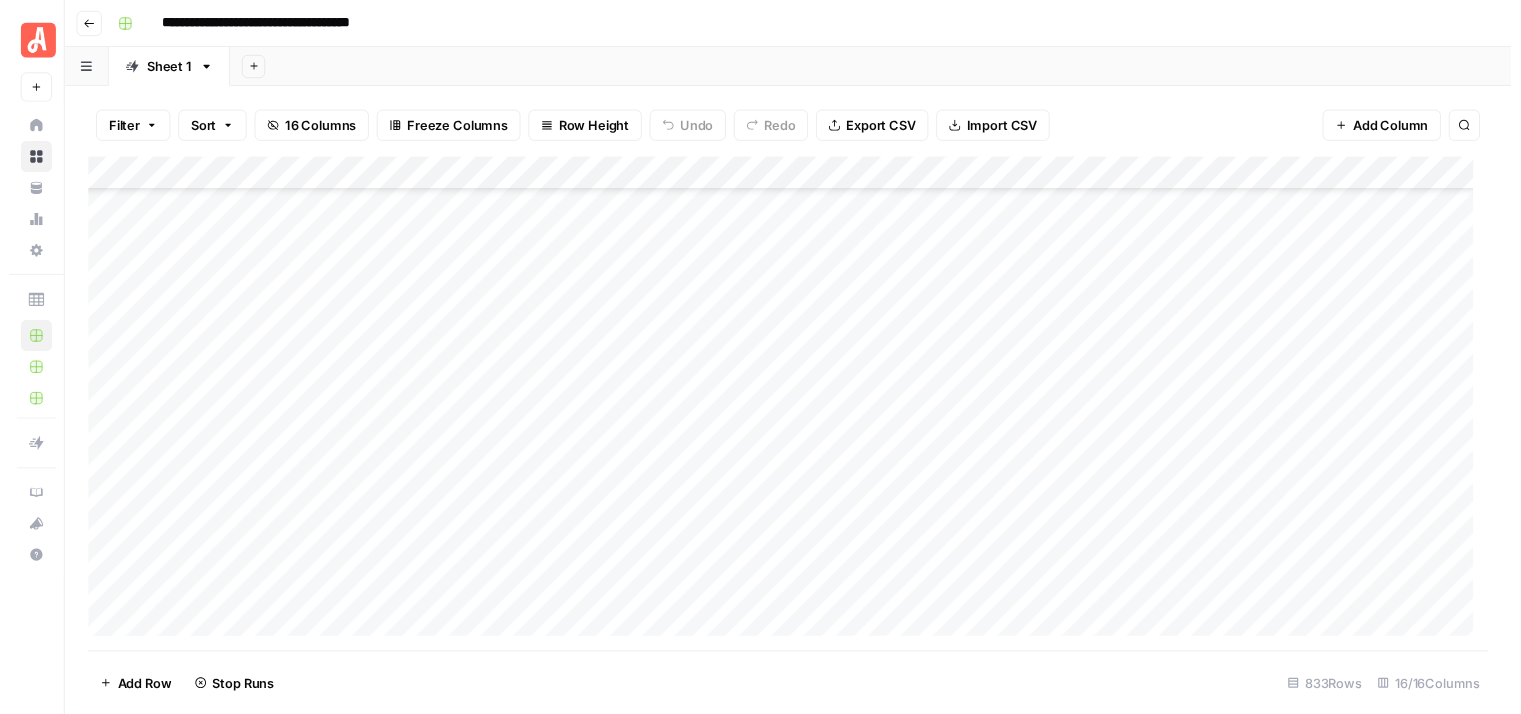 scroll, scrollTop: 22680, scrollLeft: 0, axis: vertical 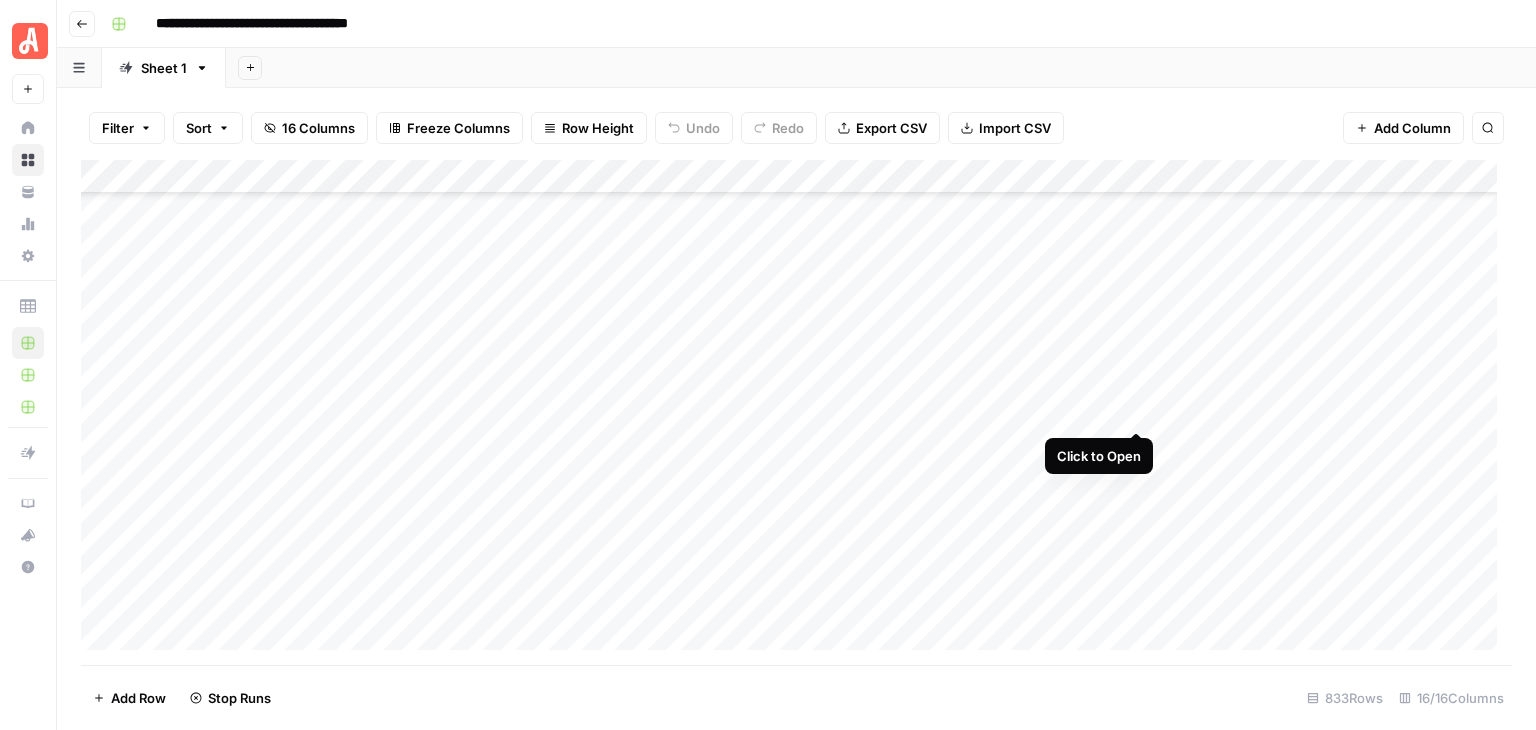 click on "Add Column" at bounding box center [796, 412] 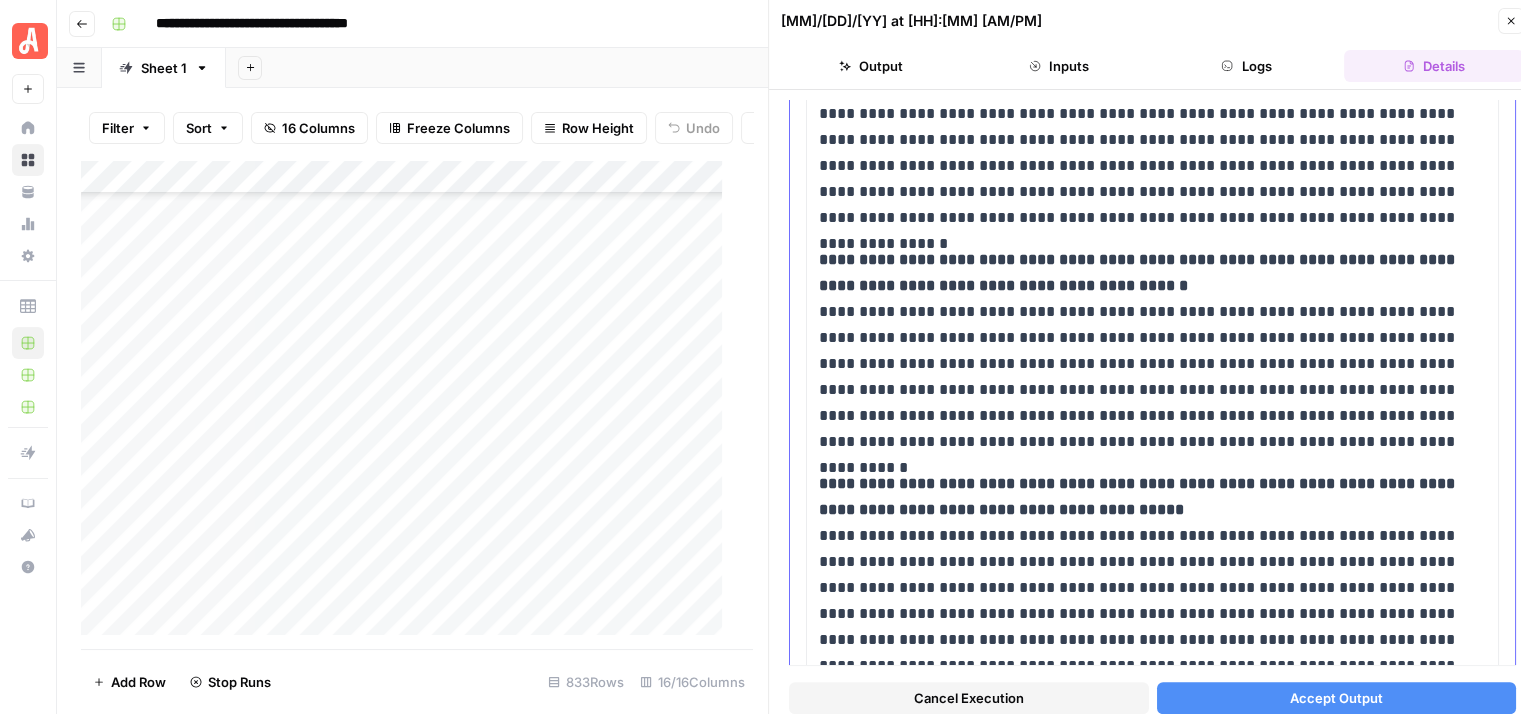 scroll, scrollTop: 1667, scrollLeft: 0, axis: vertical 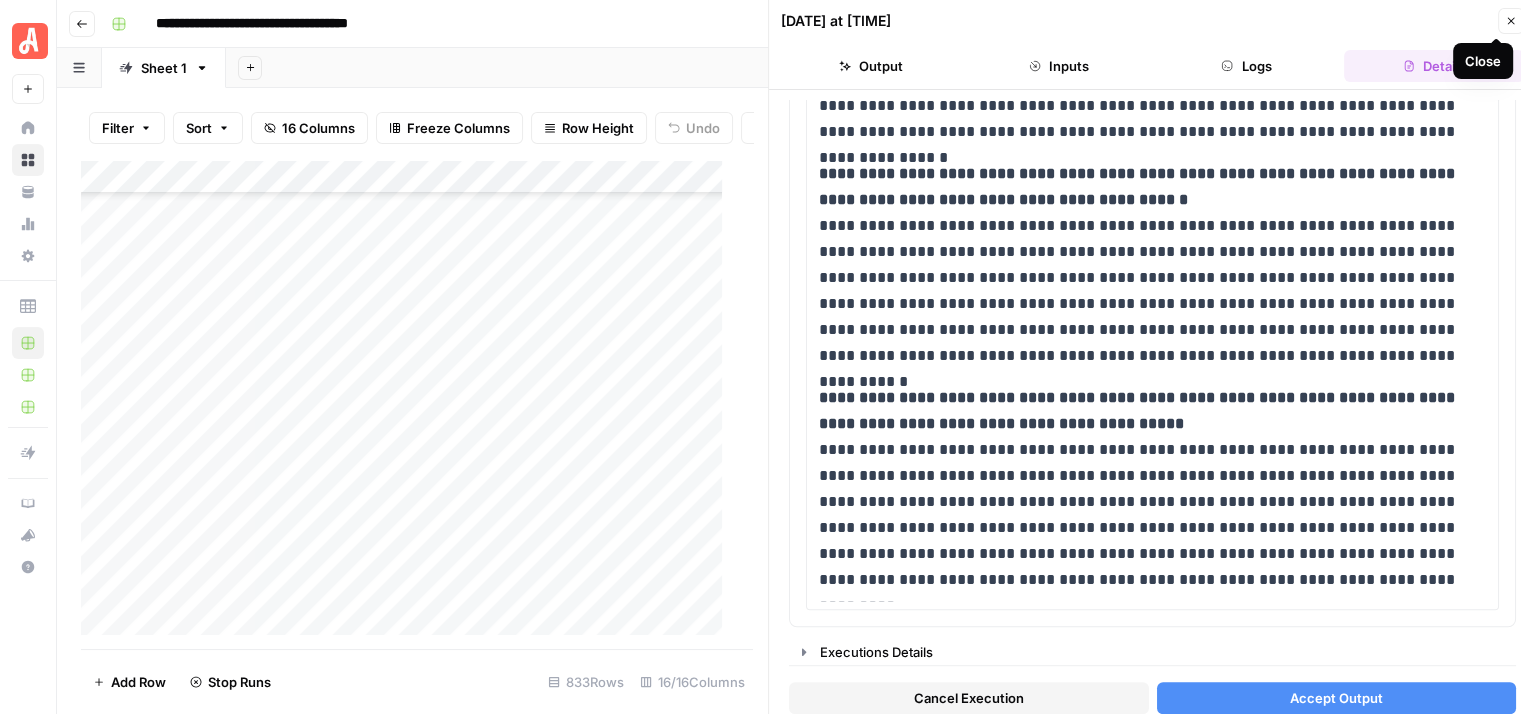 click 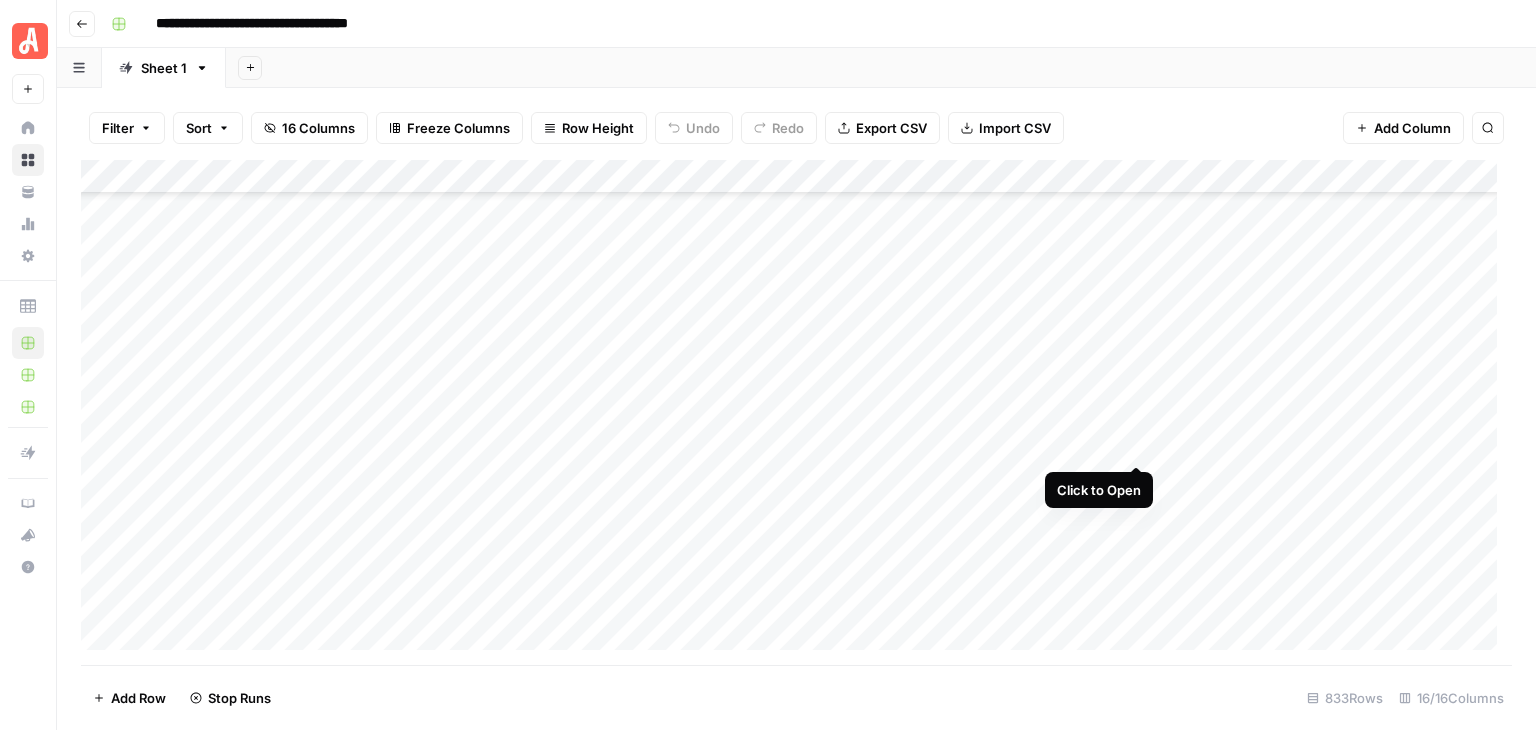 click on "Add Column" at bounding box center [796, 412] 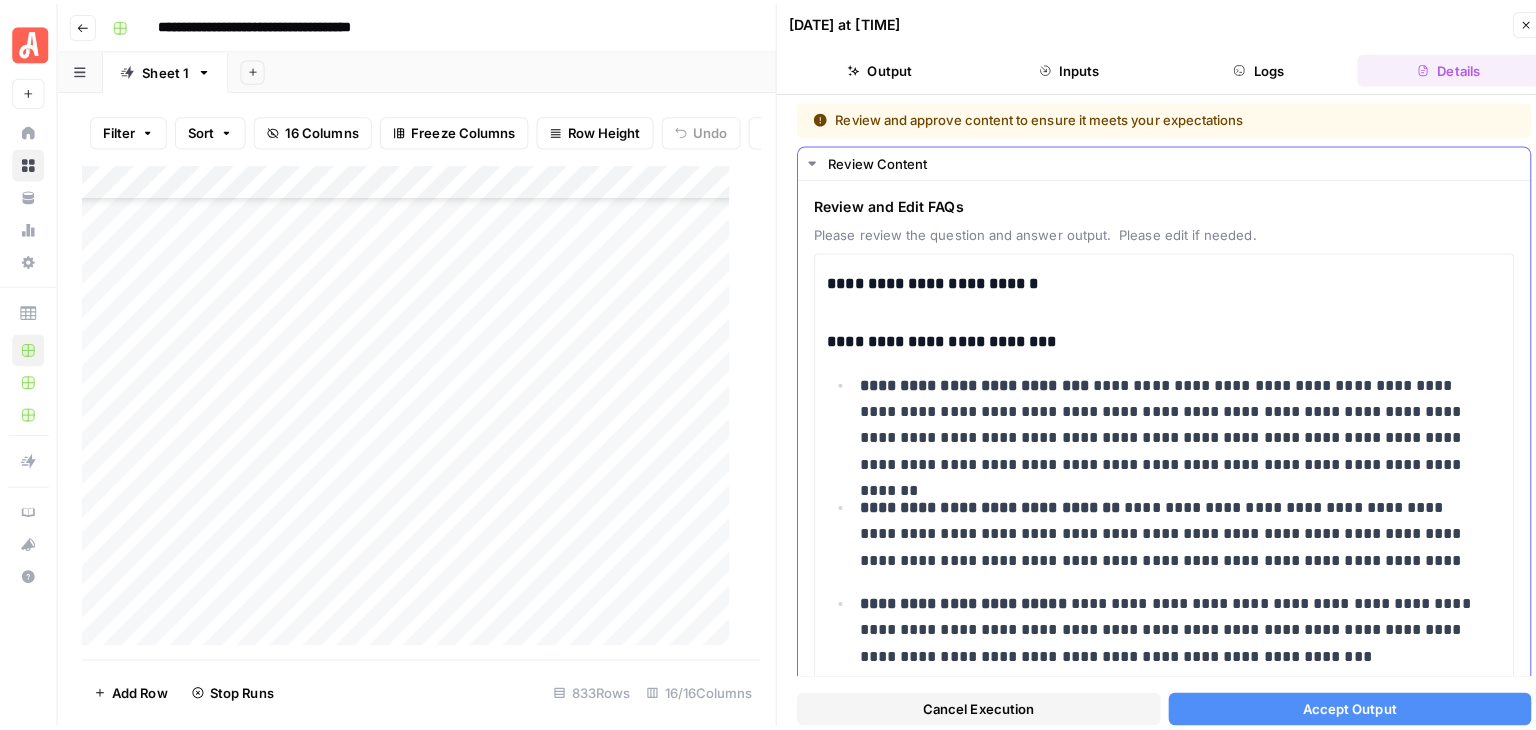 scroll, scrollTop: 0, scrollLeft: 0, axis: both 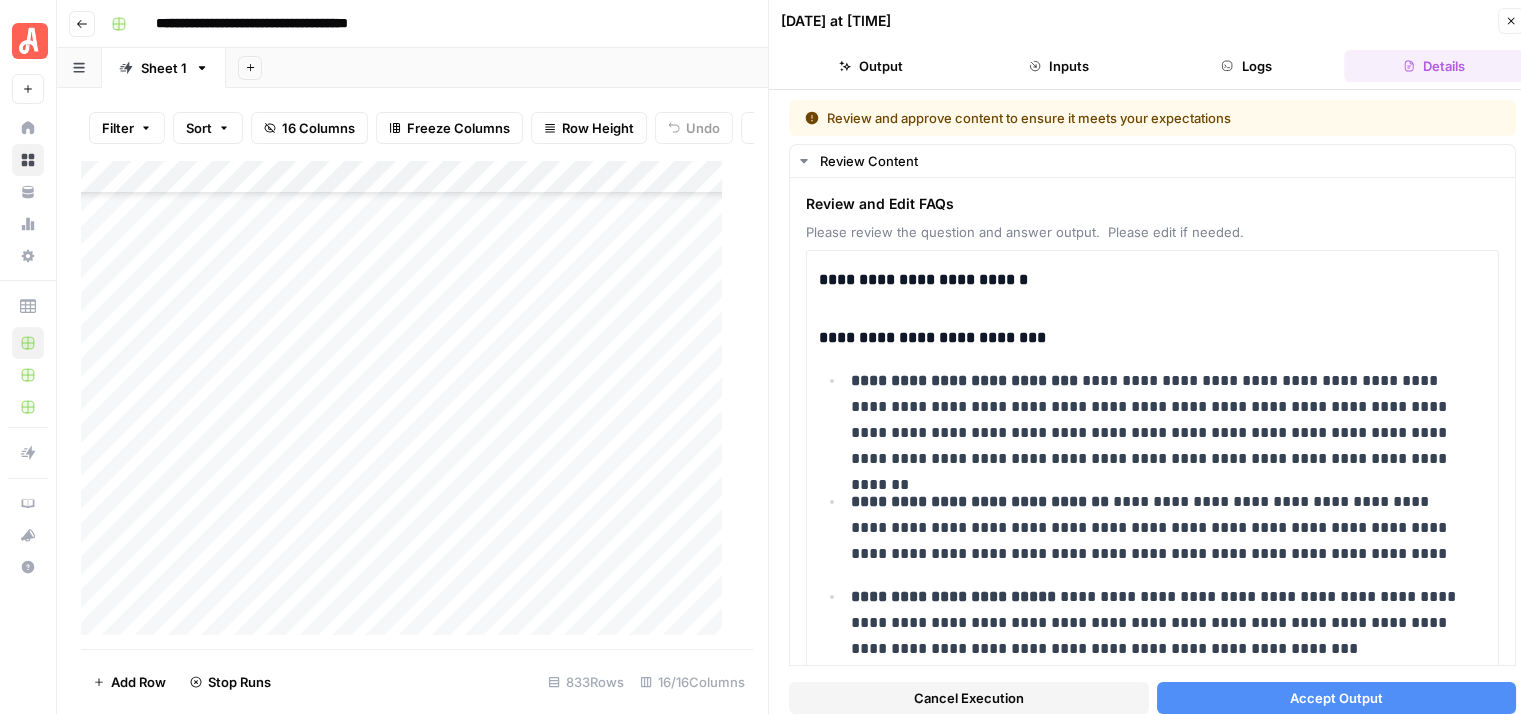 click 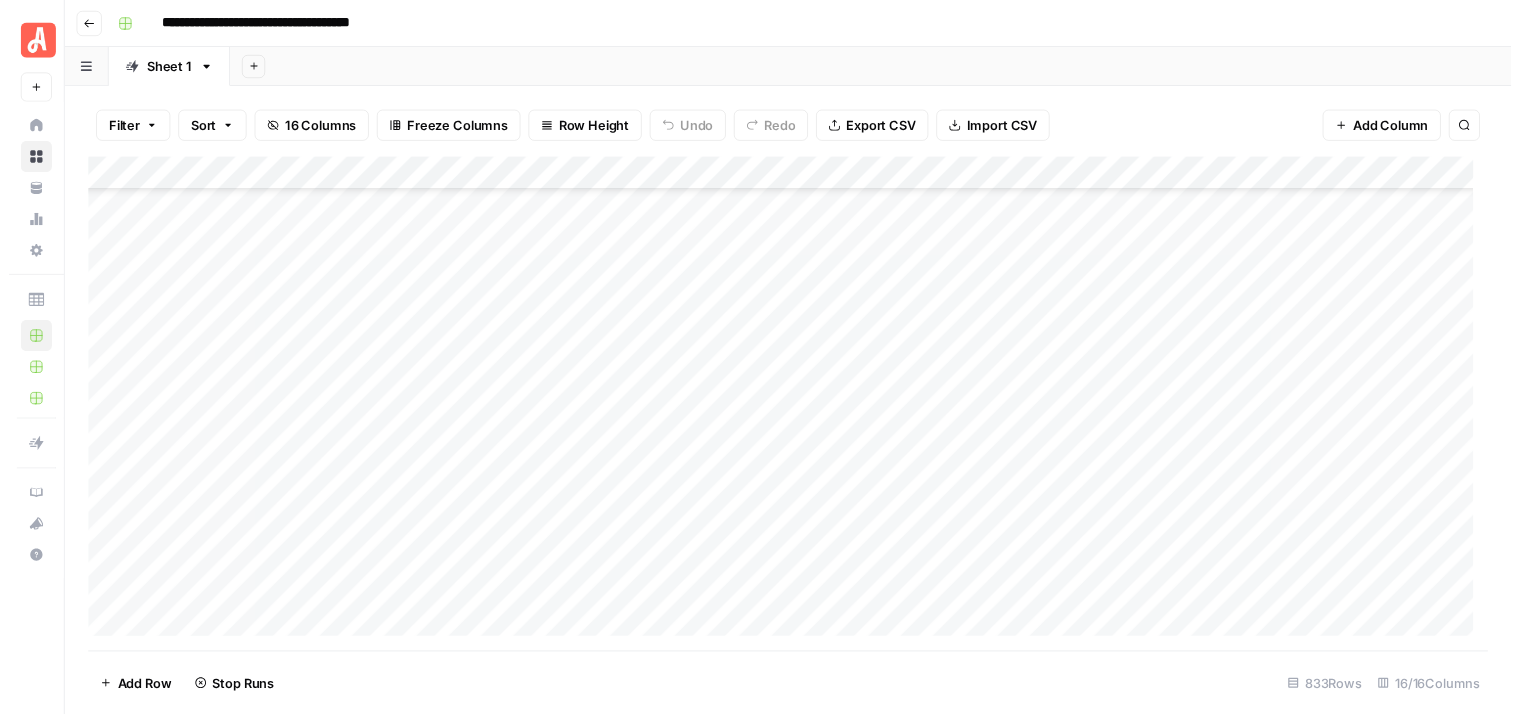 scroll, scrollTop: 22980, scrollLeft: 0, axis: vertical 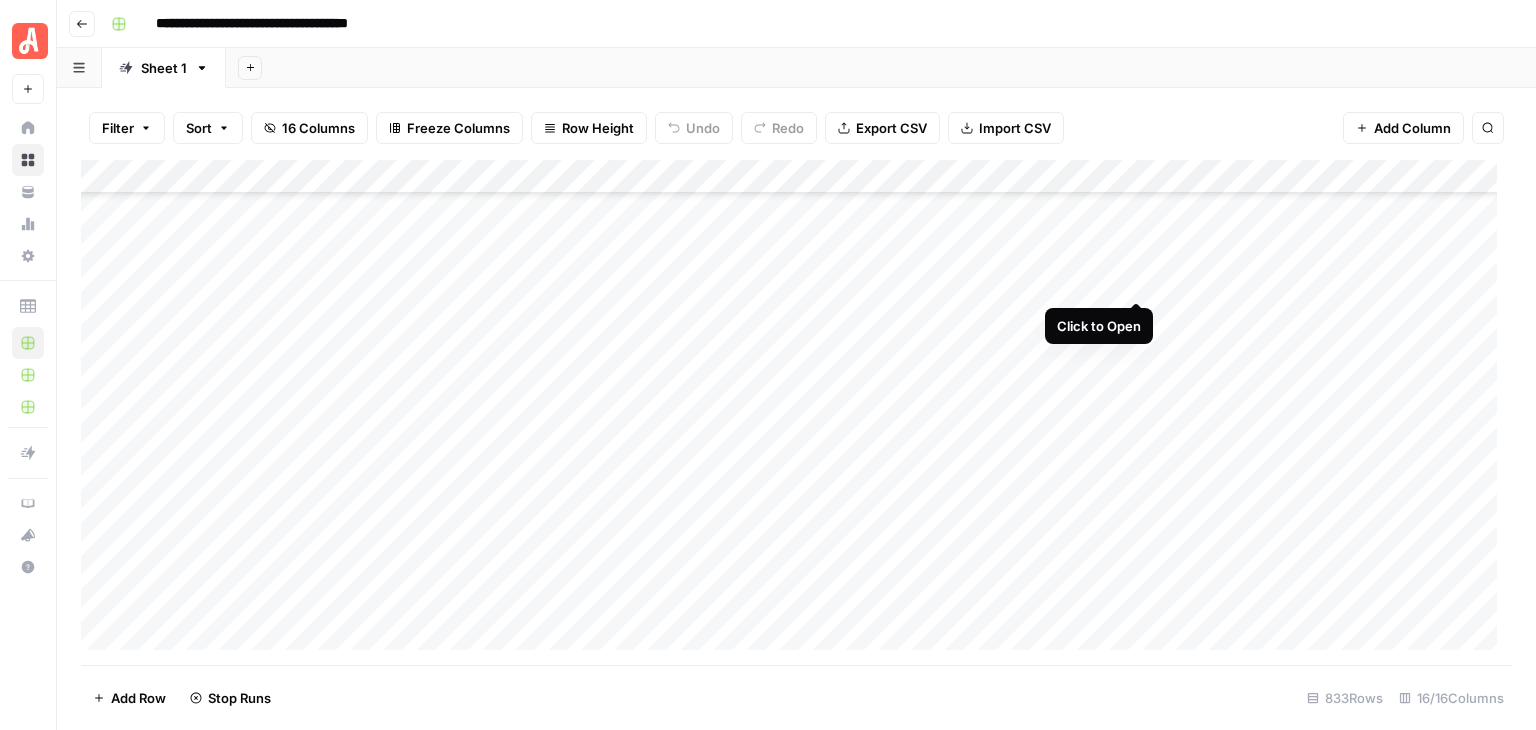 click on "Add Column" at bounding box center (796, 412) 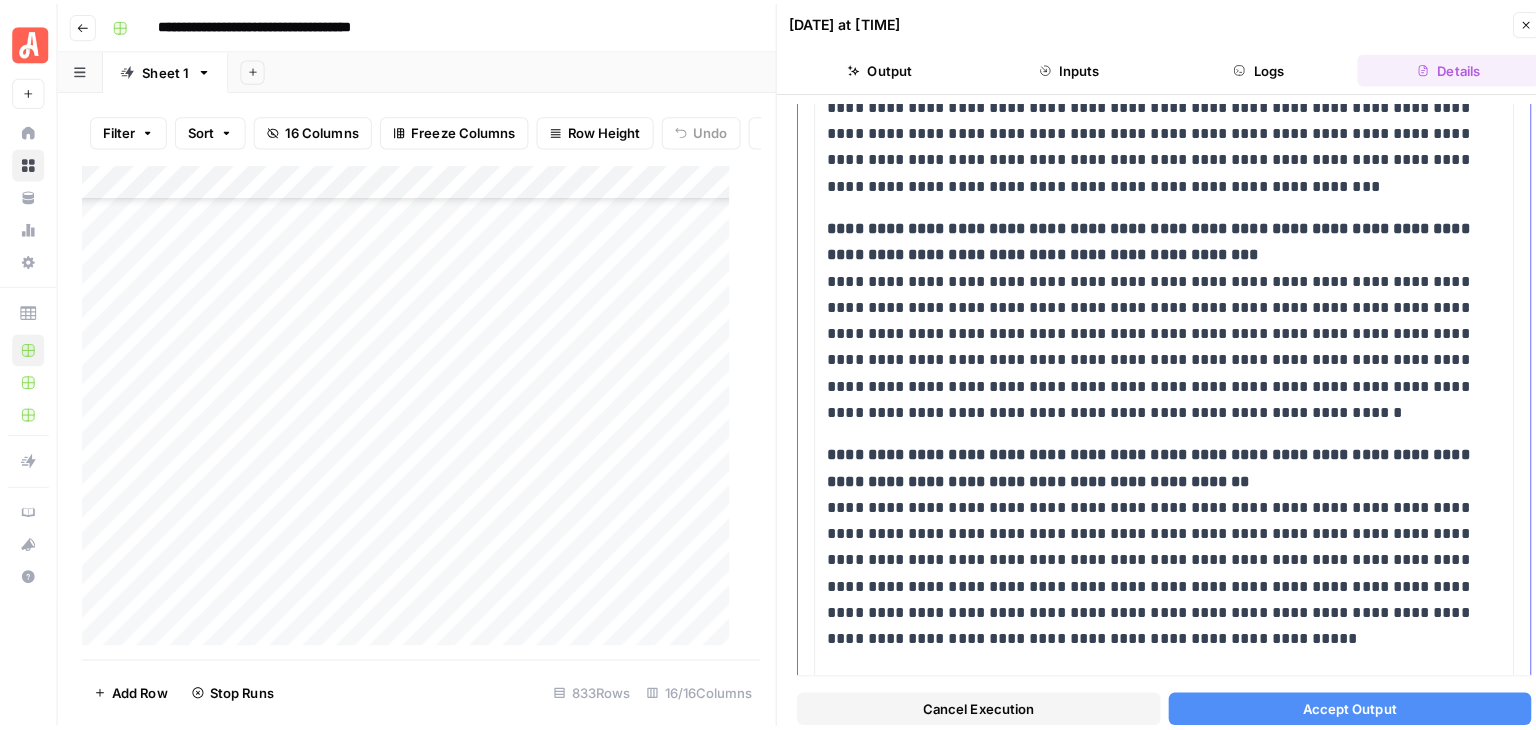 scroll, scrollTop: 1176, scrollLeft: 0, axis: vertical 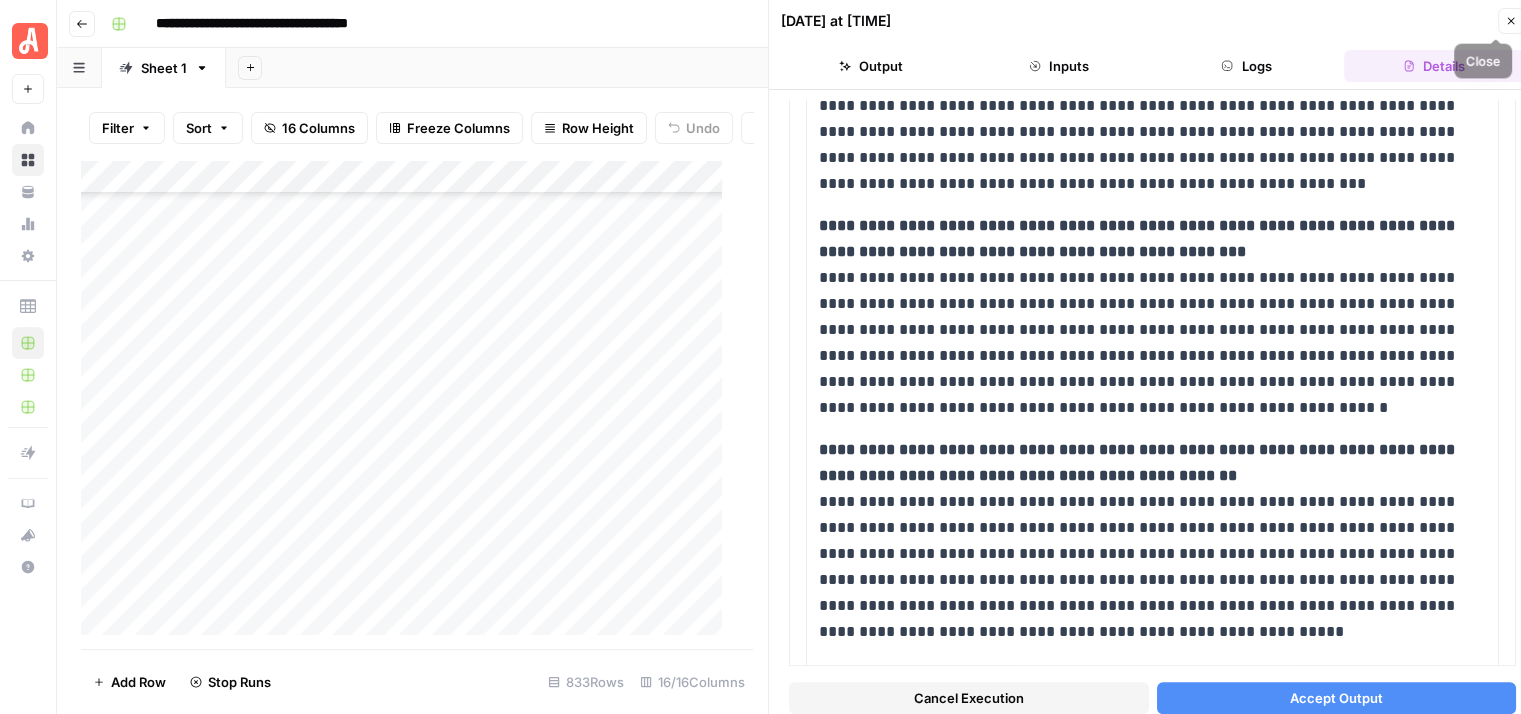 click 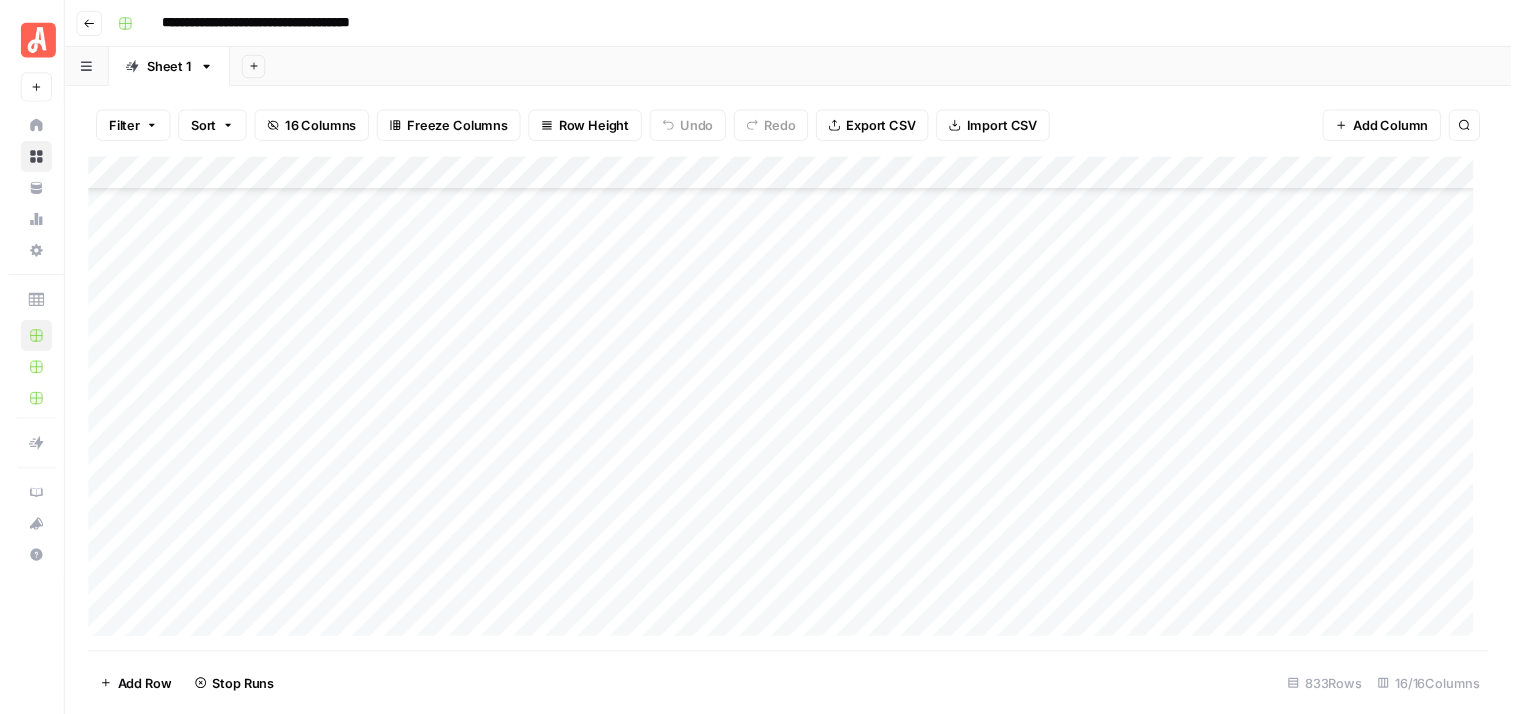 scroll, scrollTop: 23180, scrollLeft: 0, axis: vertical 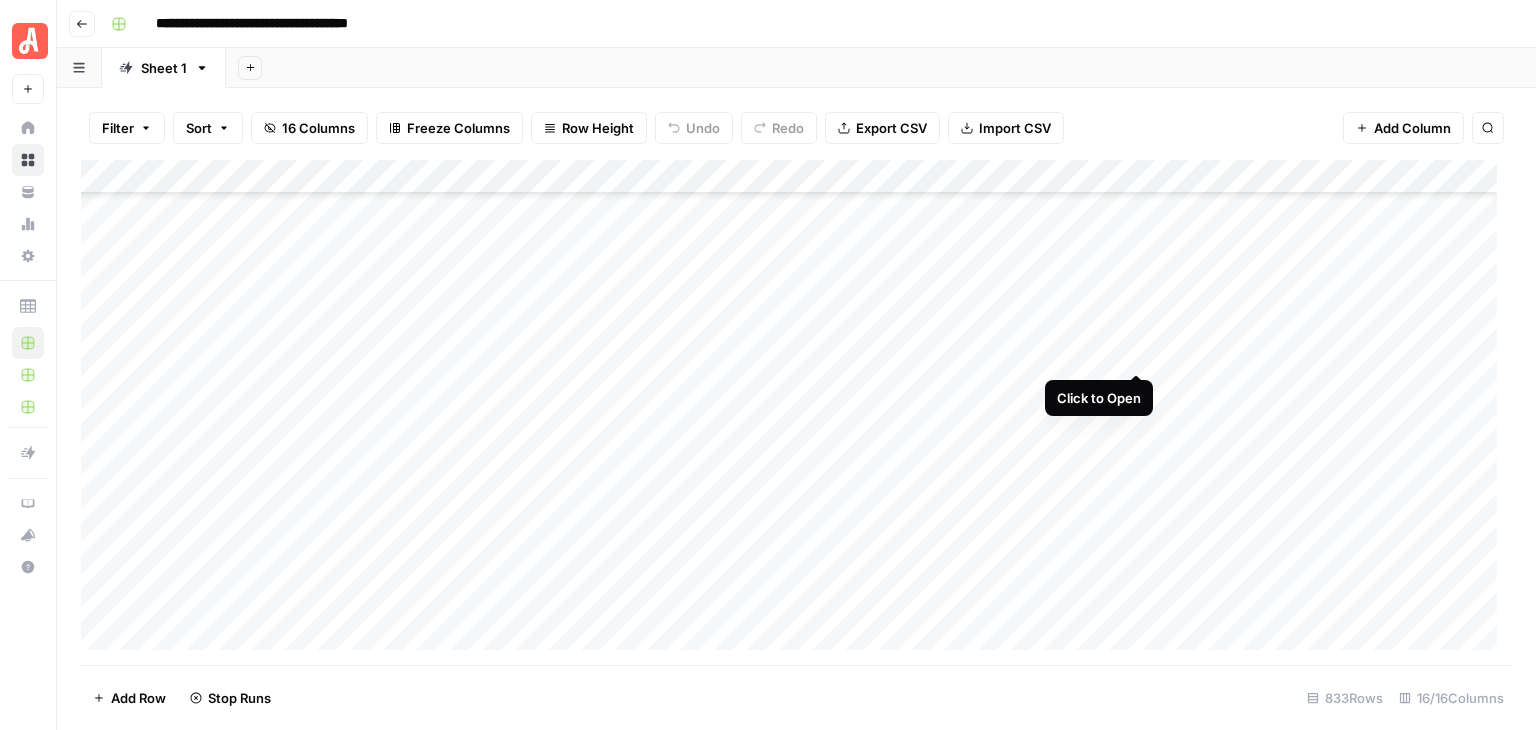 click on "Add Column" at bounding box center [796, 412] 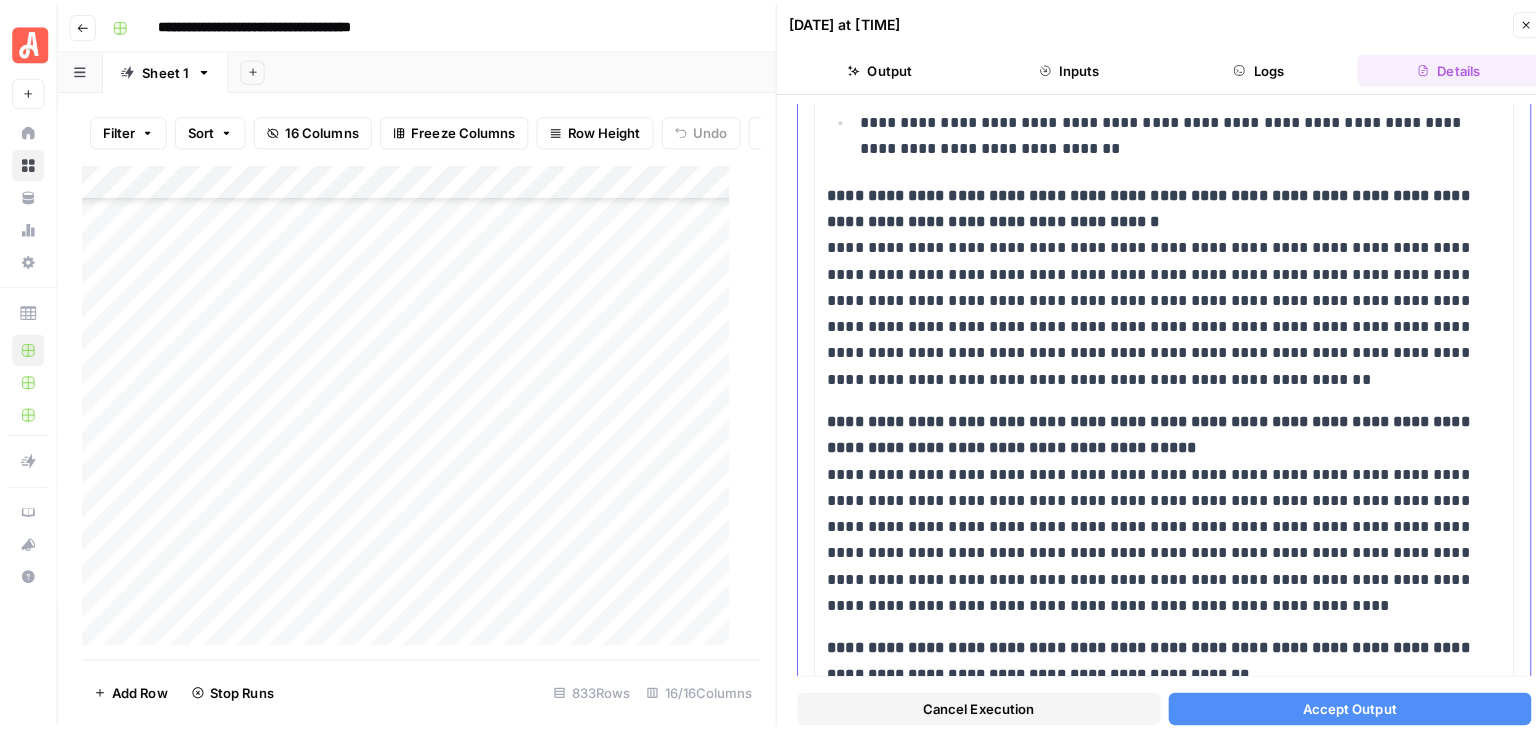 scroll, scrollTop: 1400, scrollLeft: 0, axis: vertical 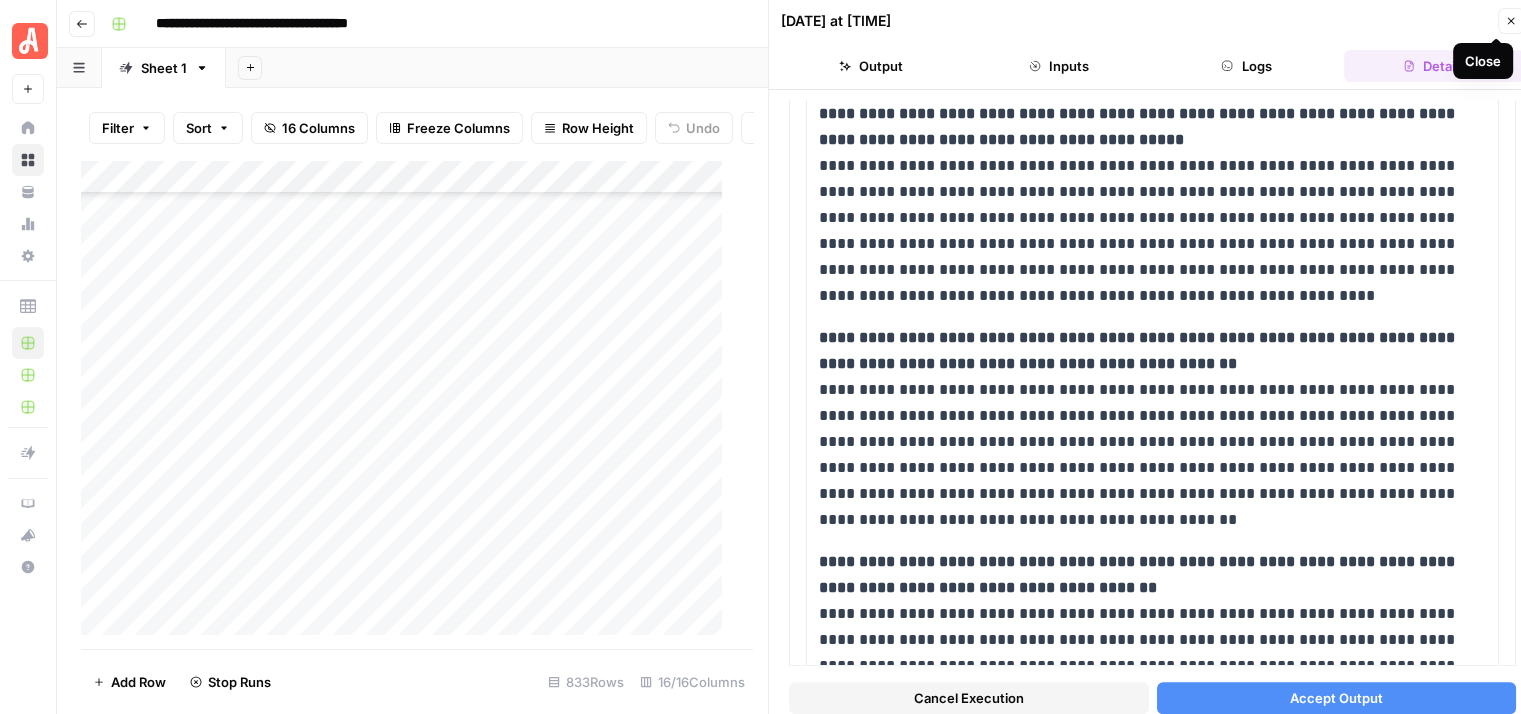 click on "Close" at bounding box center (1511, 21) 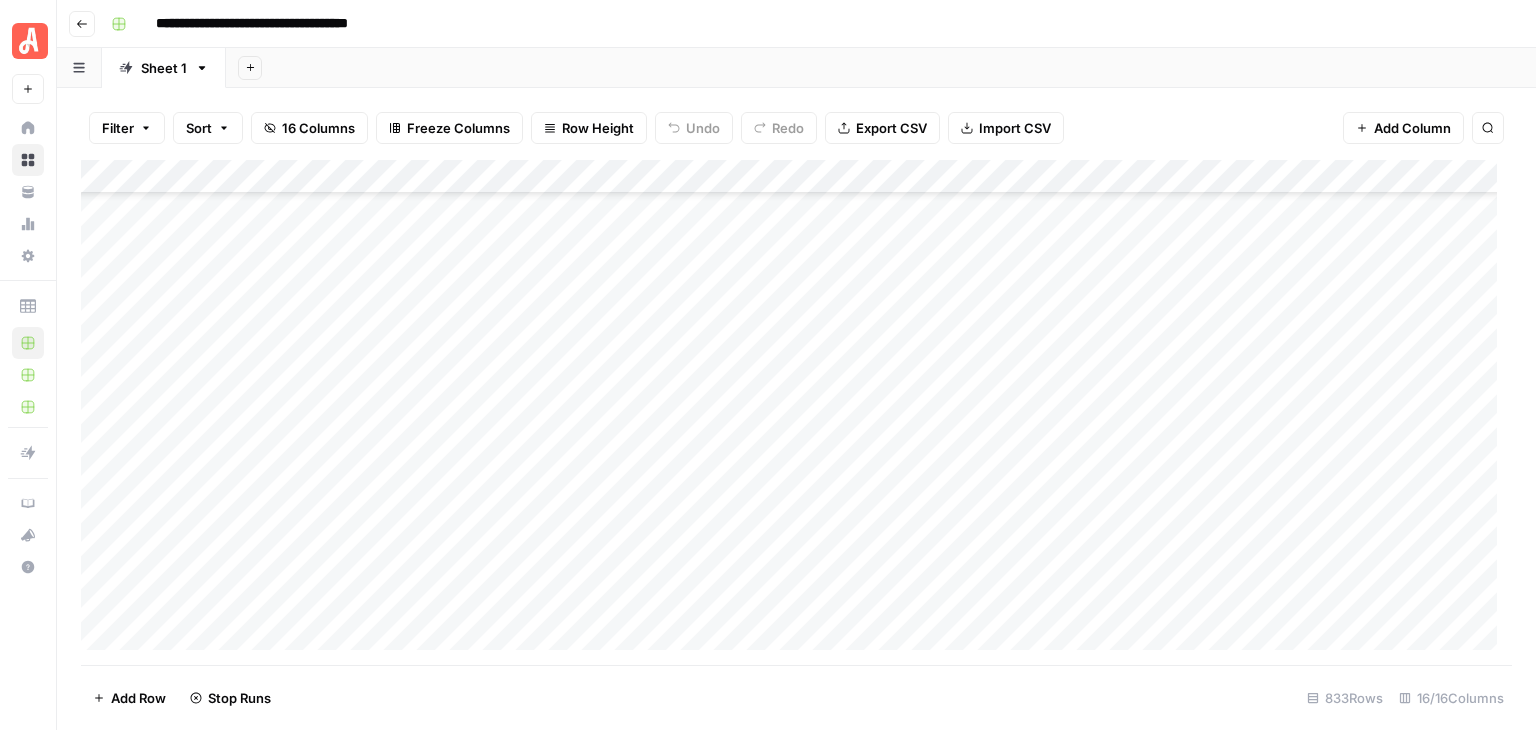 scroll, scrollTop: 23280, scrollLeft: 0, axis: vertical 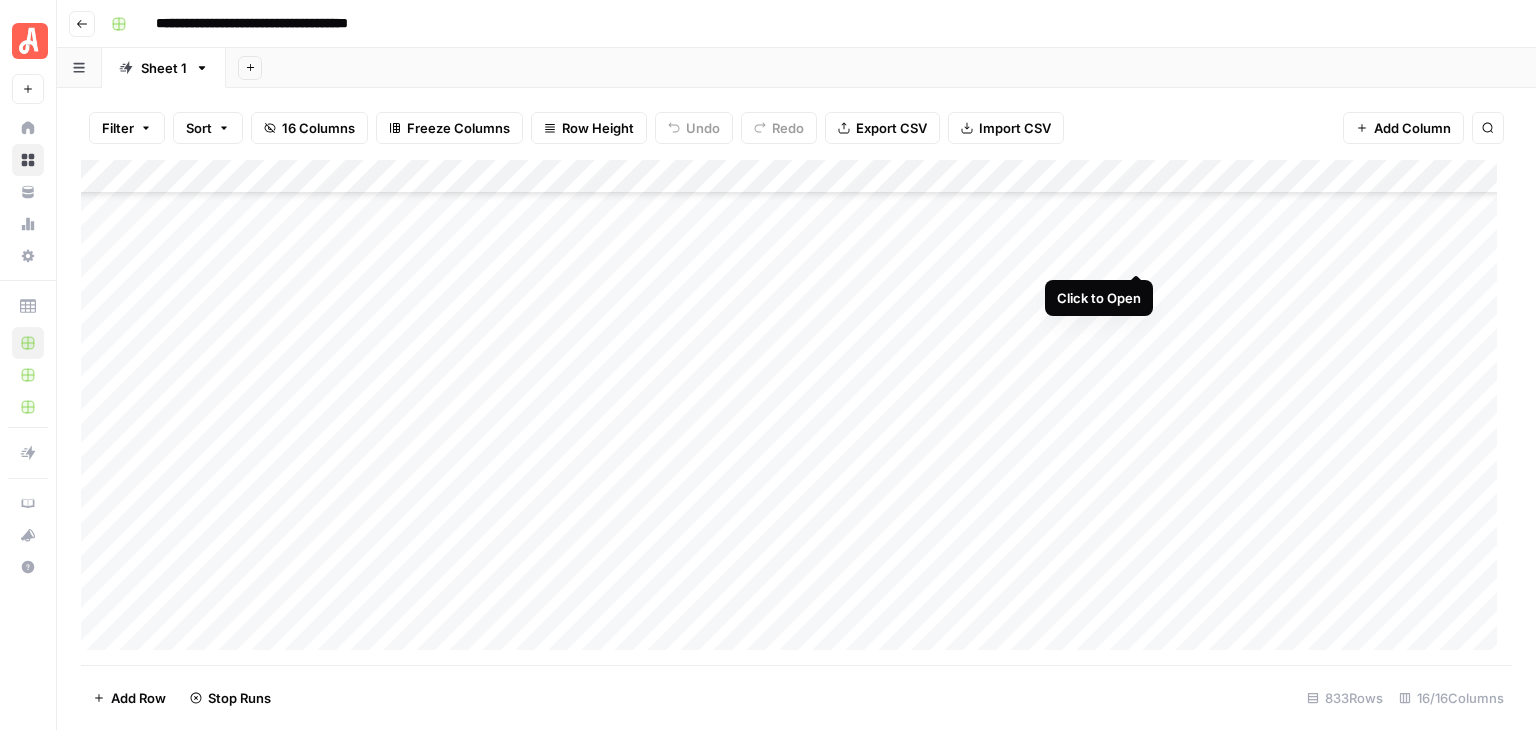 click on "Add Column" at bounding box center [796, 412] 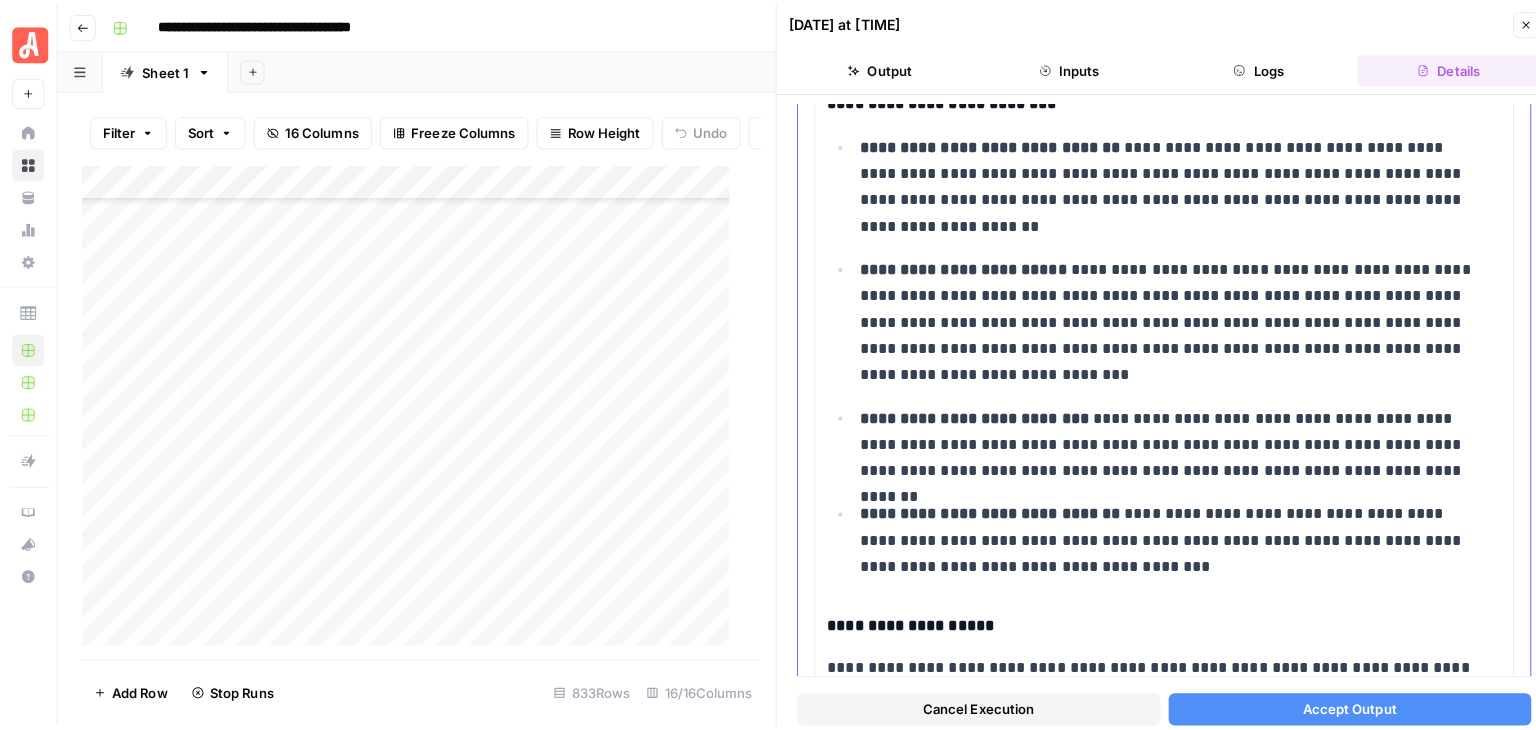 scroll, scrollTop: 200, scrollLeft: 0, axis: vertical 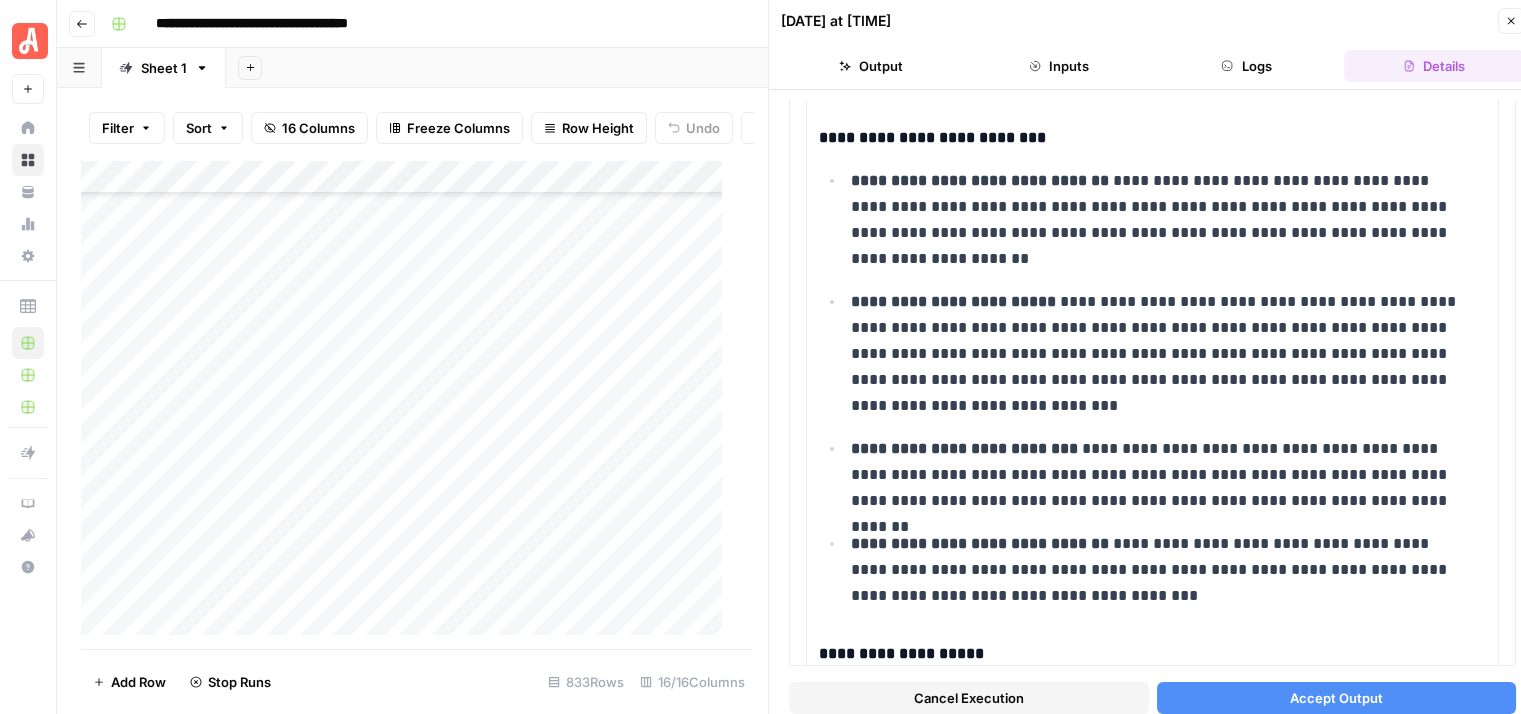 click 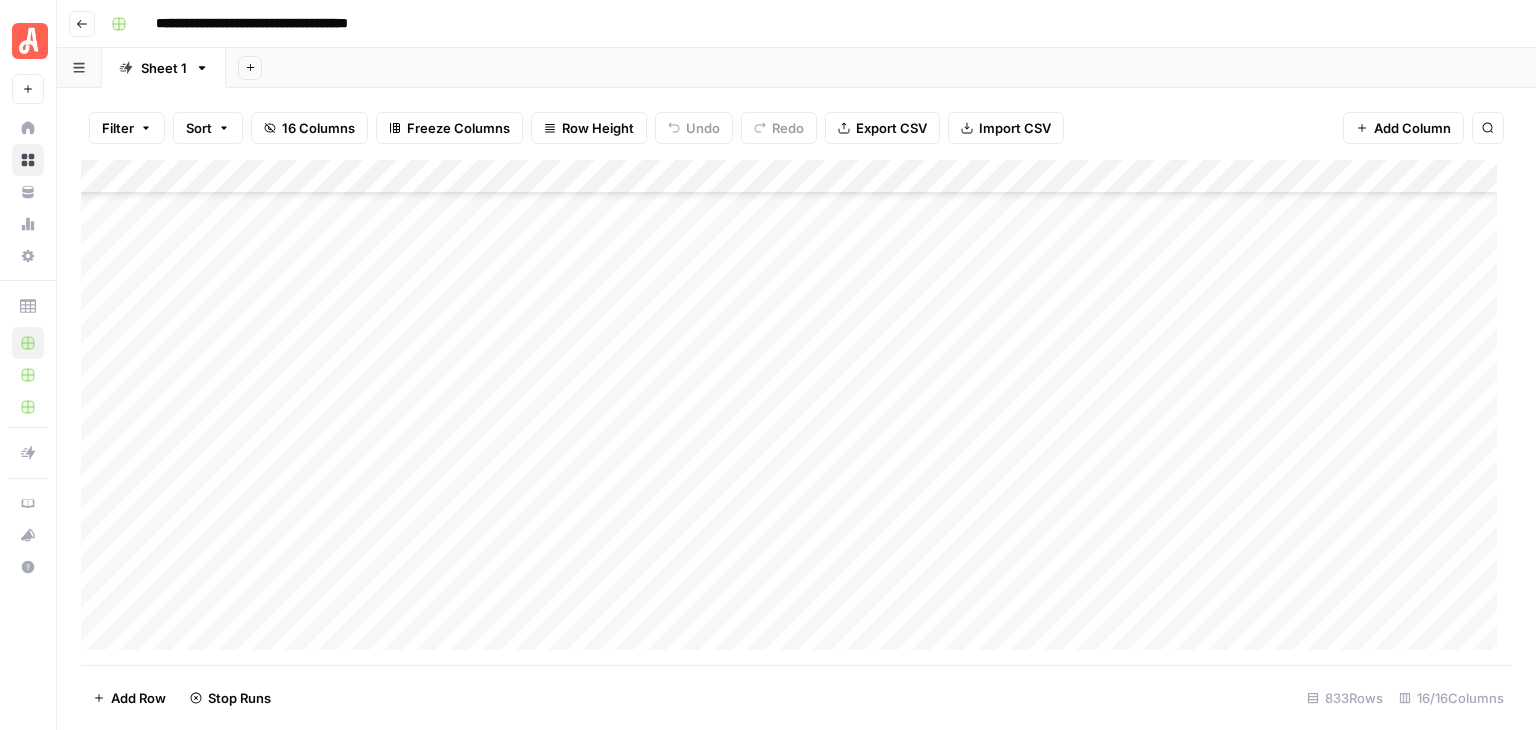 scroll, scrollTop: 24280, scrollLeft: 0, axis: vertical 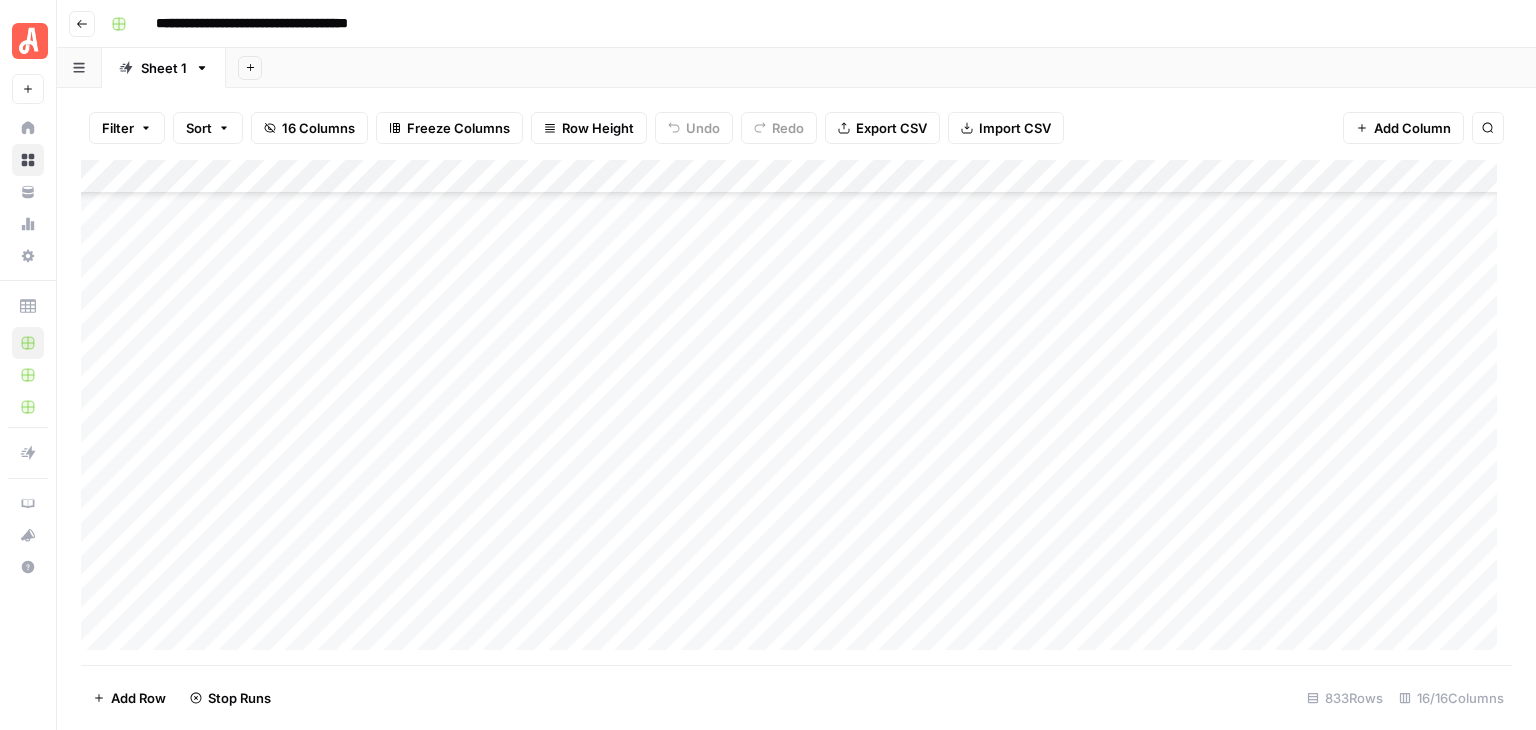 click on "Add Column" at bounding box center (796, 412) 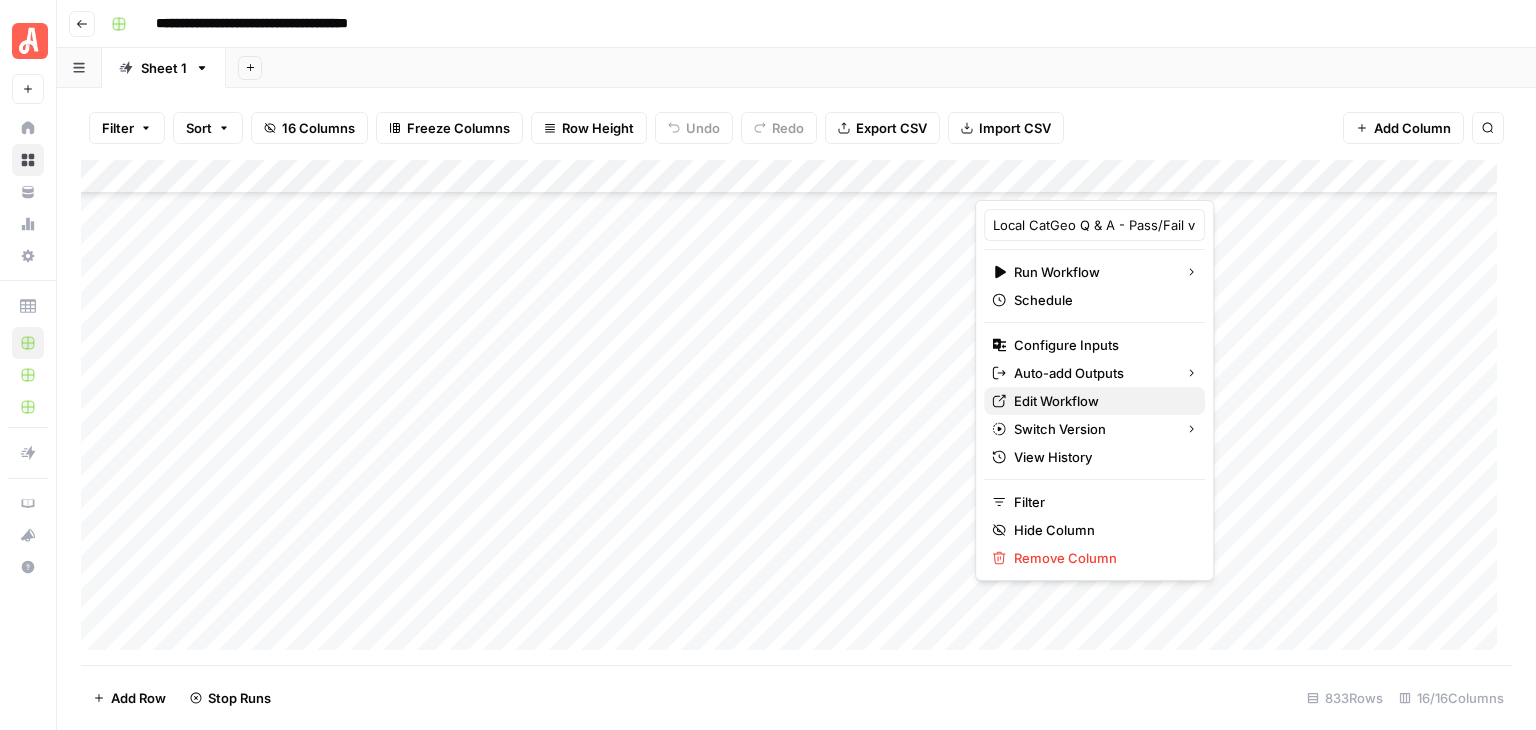 click on "Edit Workflow" at bounding box center (1101, 401) 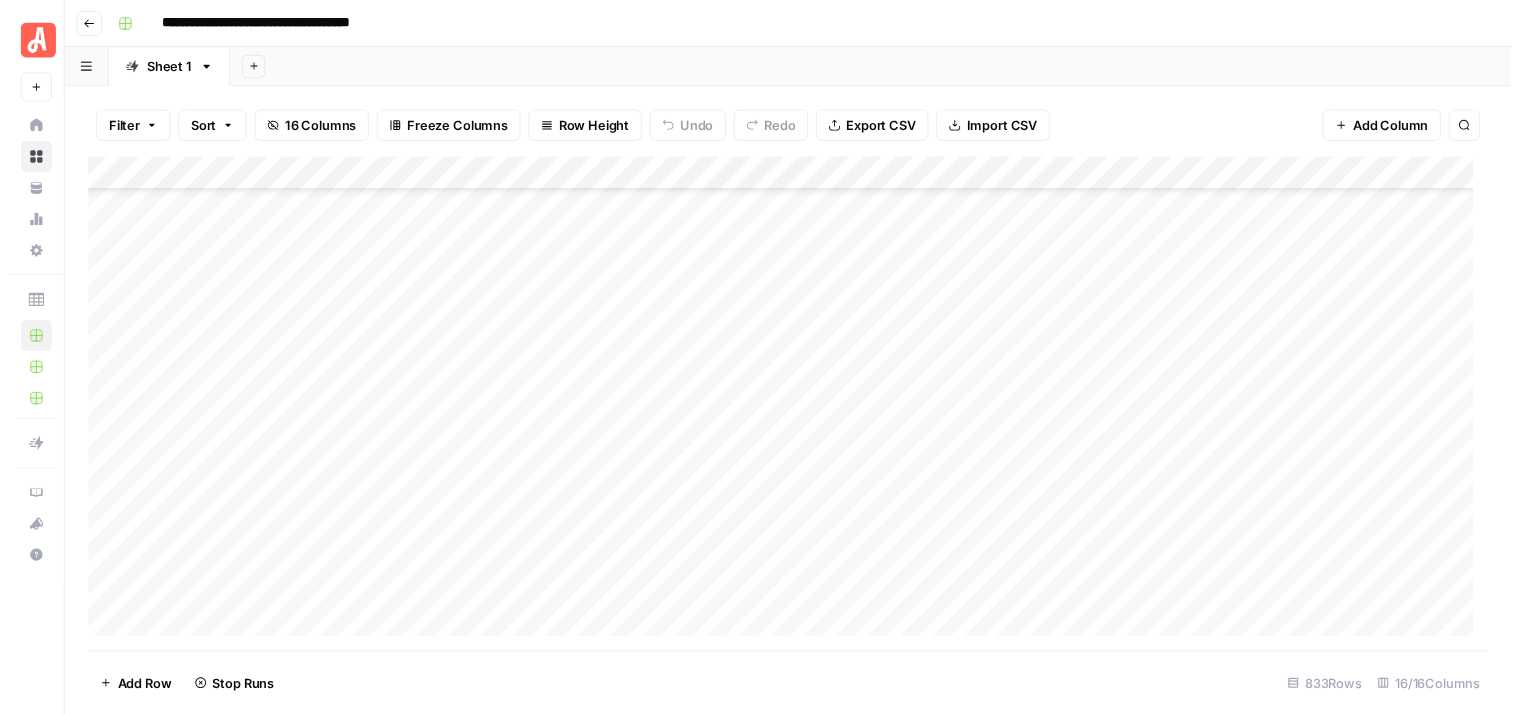 scroll, scrollTop: 22780, scrollLeft: 0, axis: vertical 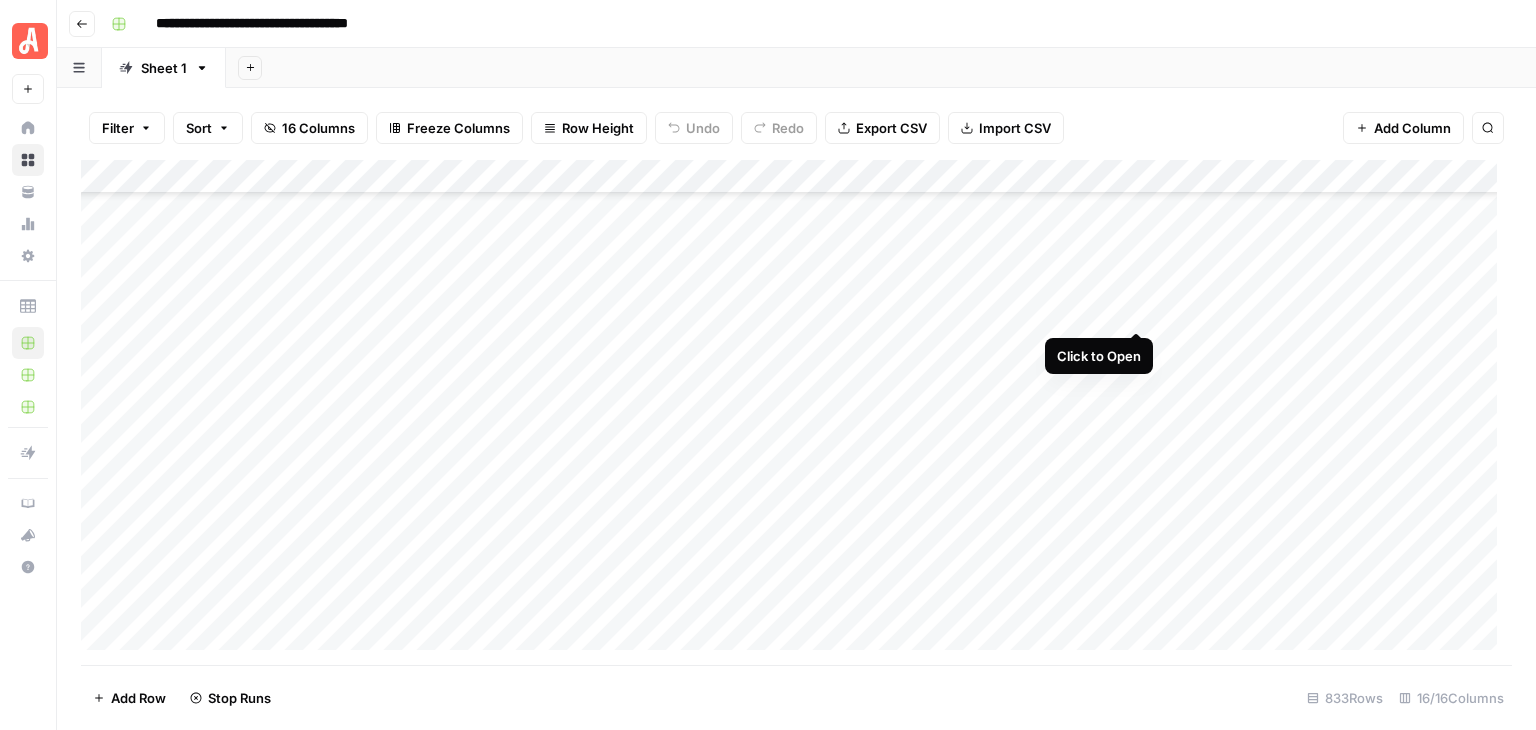 click on "Add Column" at bounding box center (796, 412) 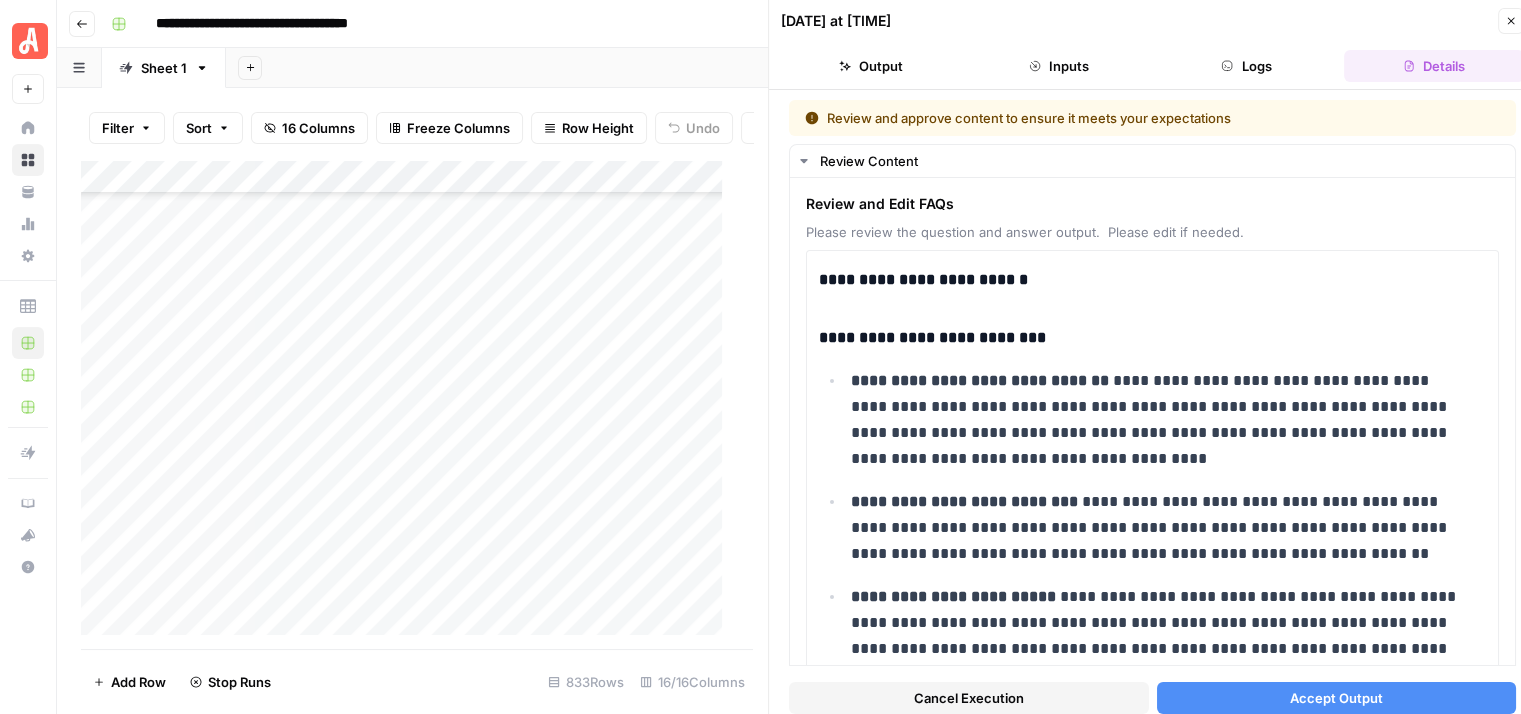 click on "Logs" at bounding box center (1247, 66) 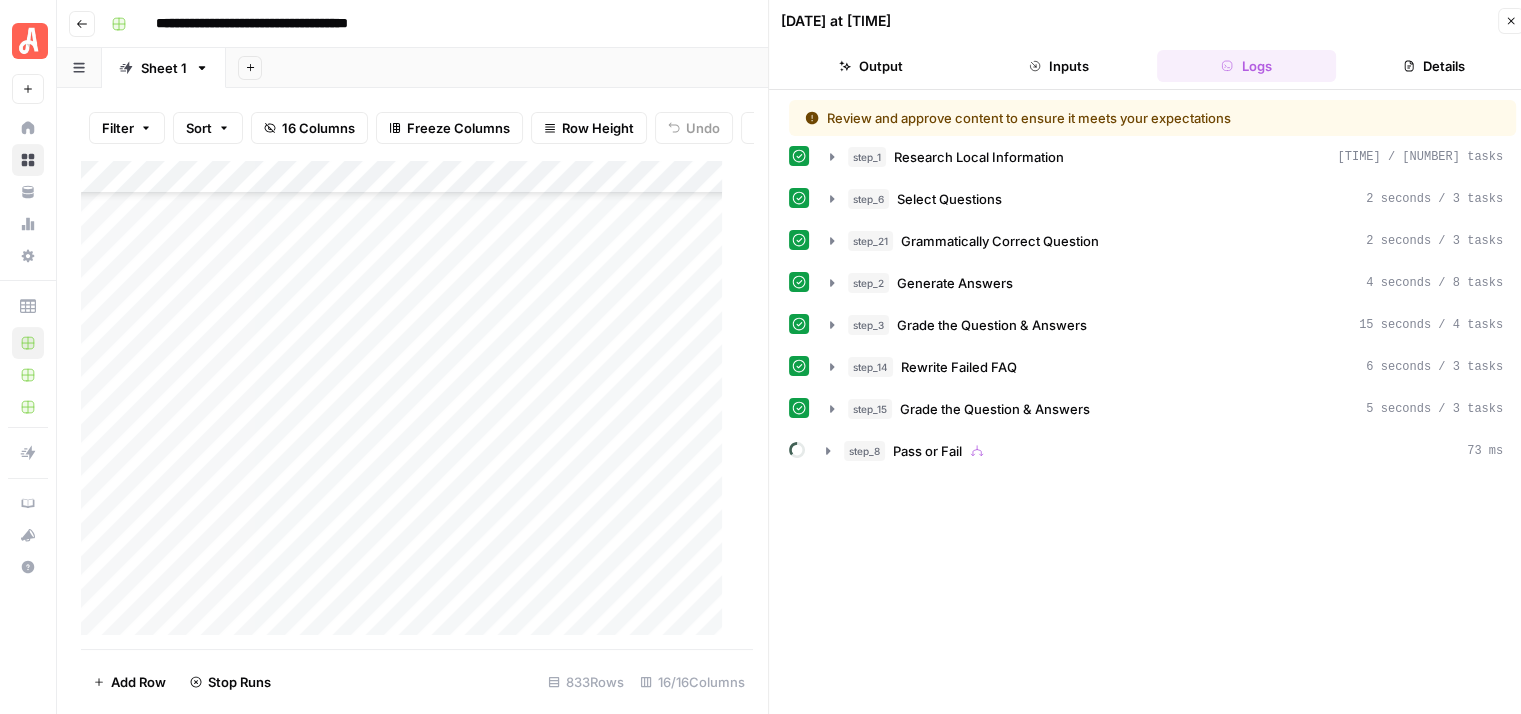 click on "Details" at bounding box center [1434, 66] 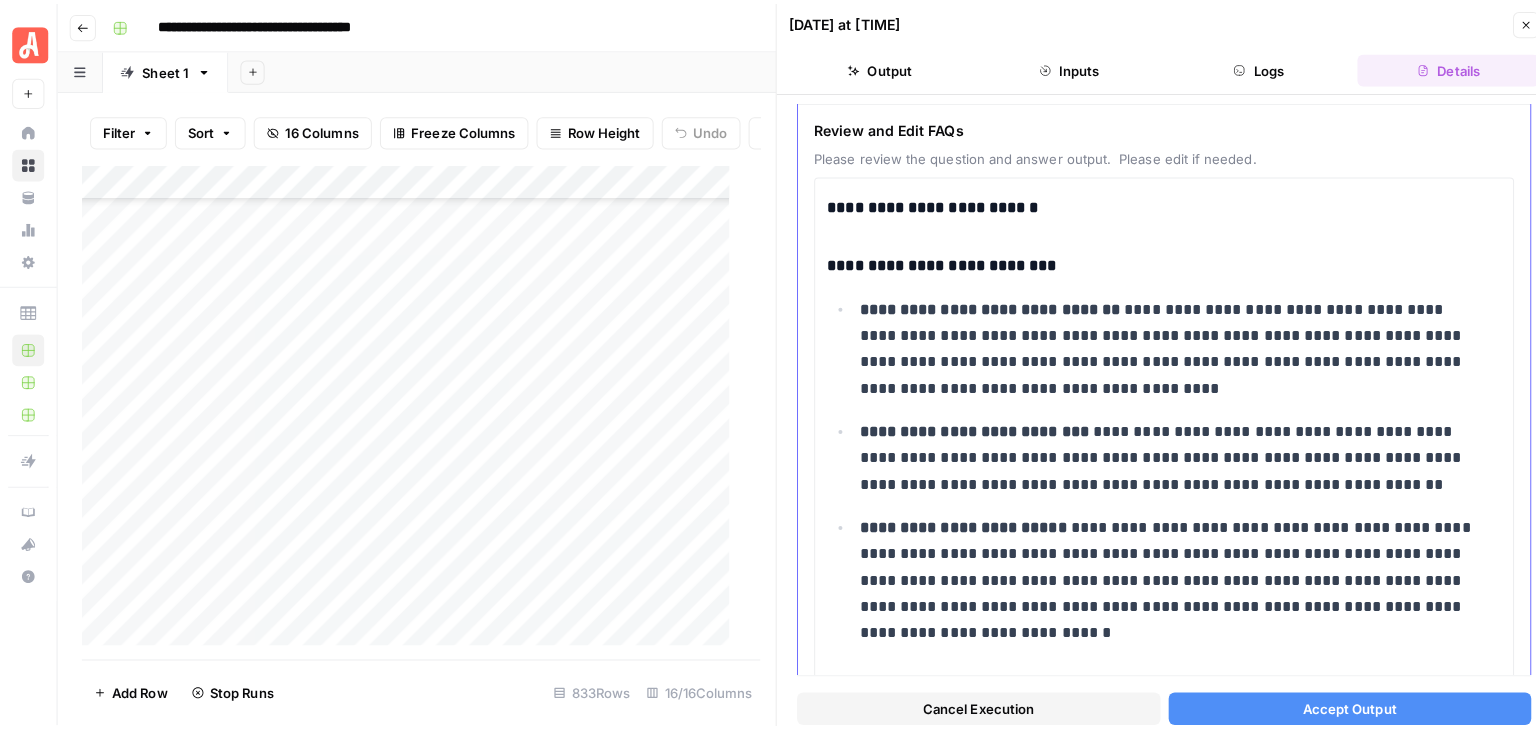 scroll, scrollTop: 0, scrollLeft: 0, axis: both 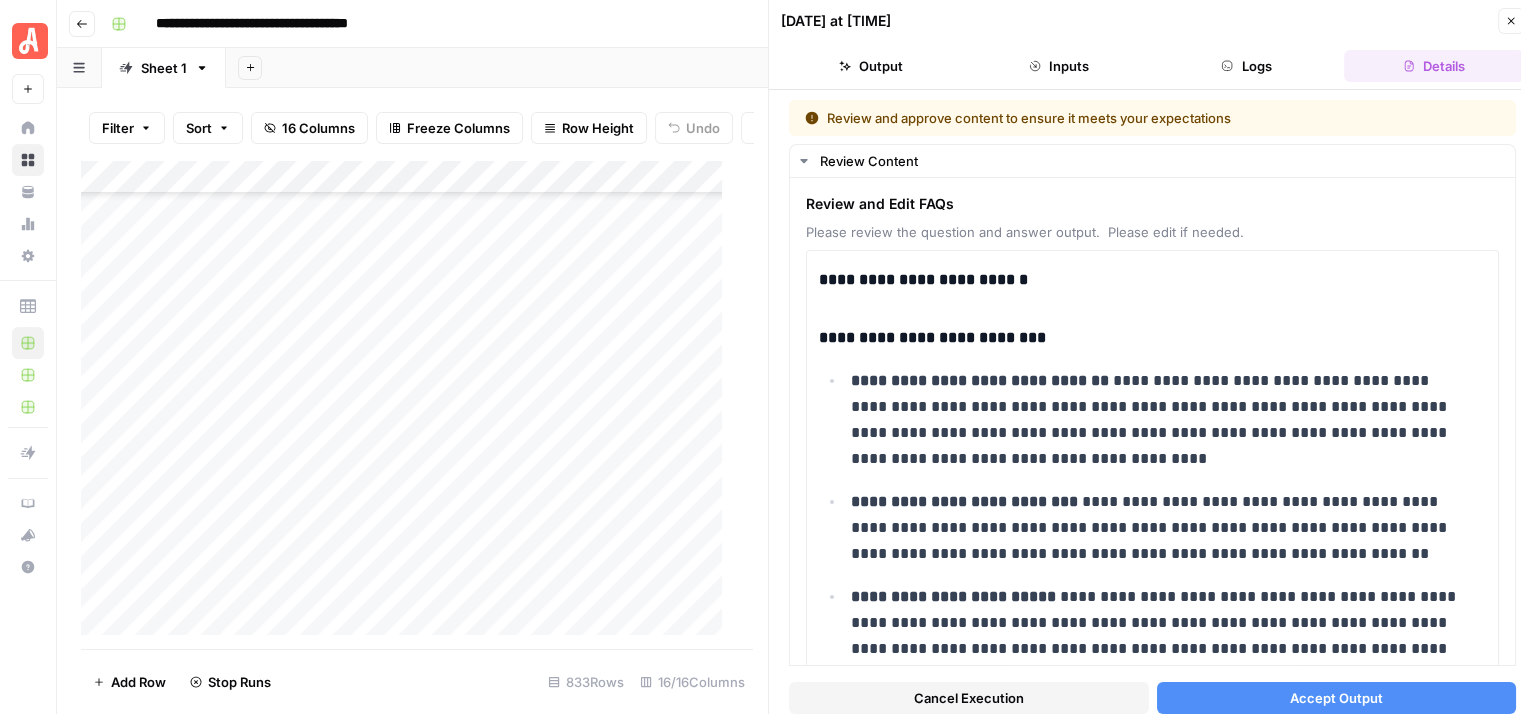 click on "Logs" at bounding box center (1247, 66) 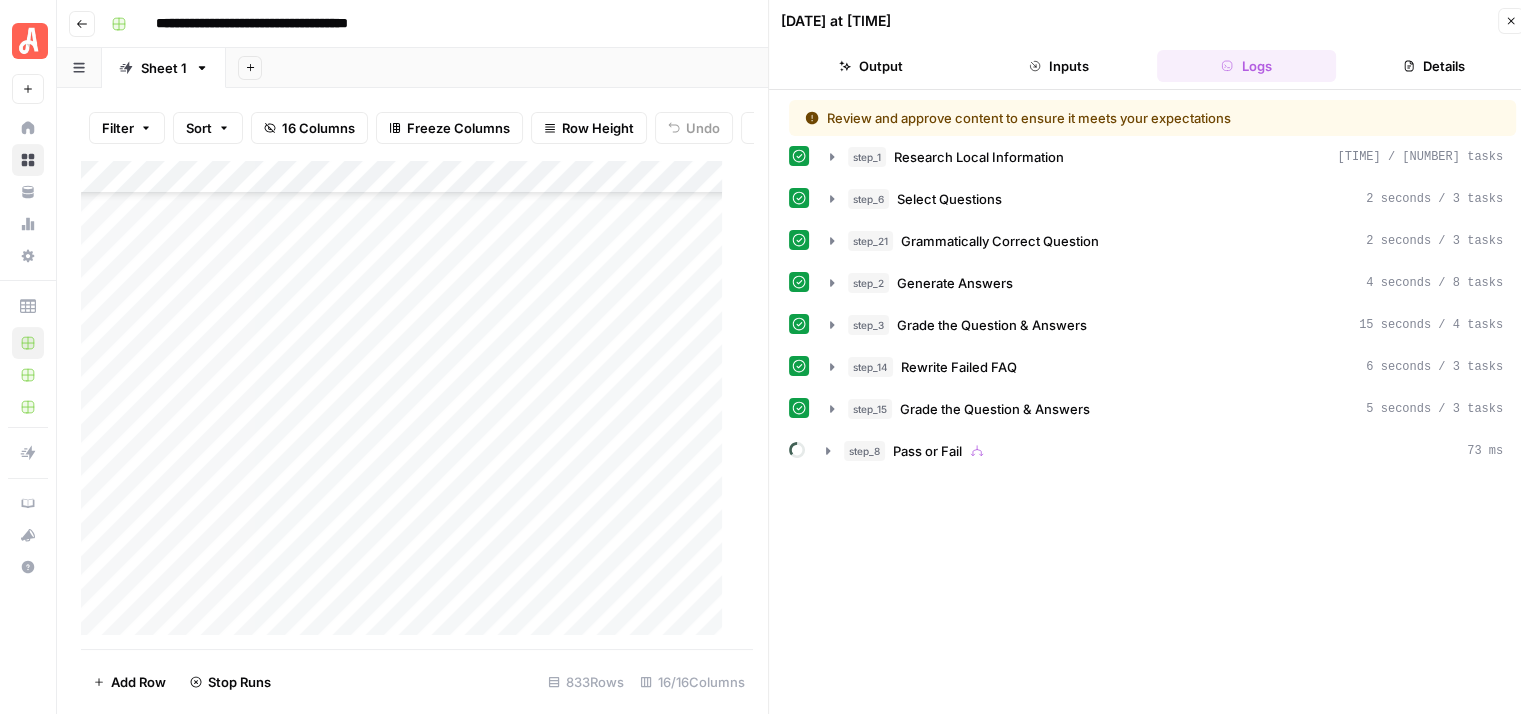 click on "Inputs" at bounding box center (1059, 66) 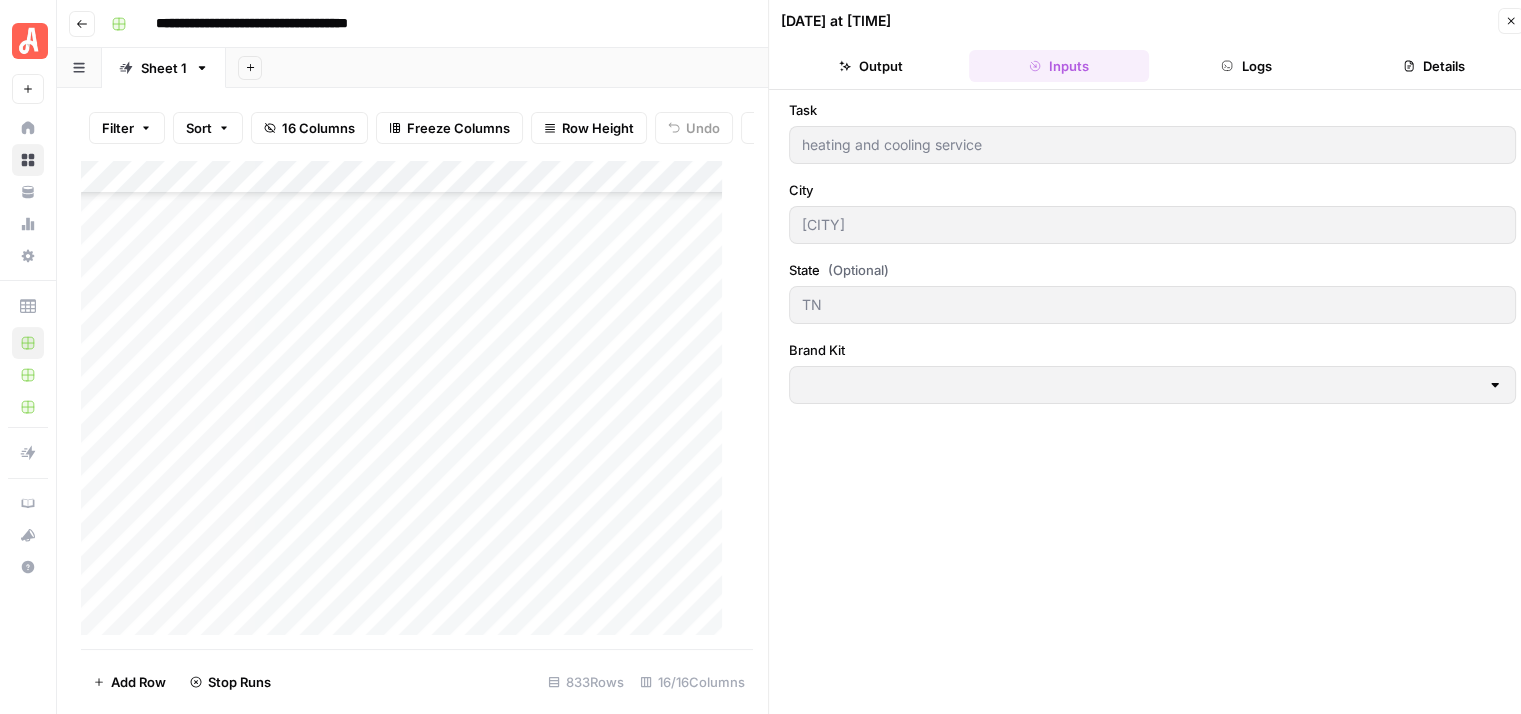 type on "Angi" 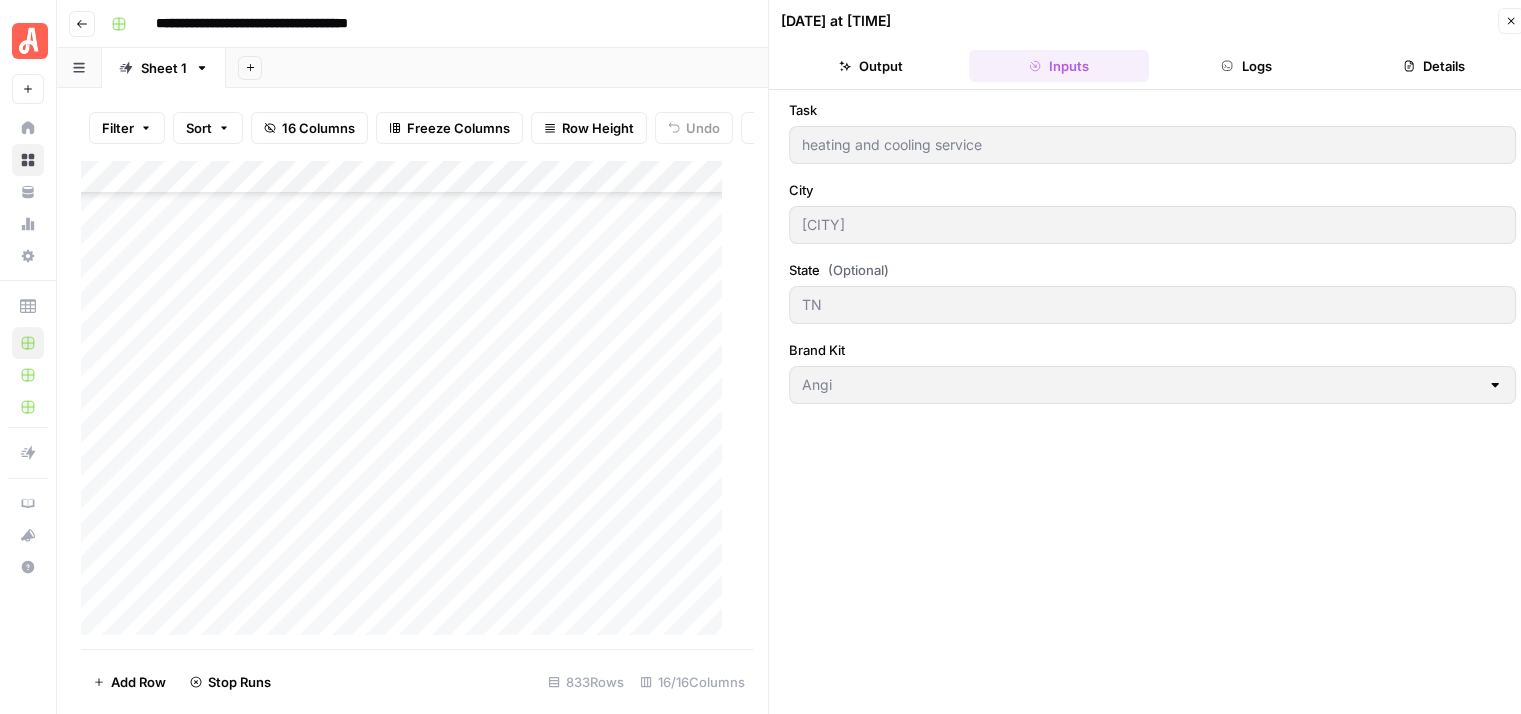 click on "Logs" at bounding box center [1247, 66] 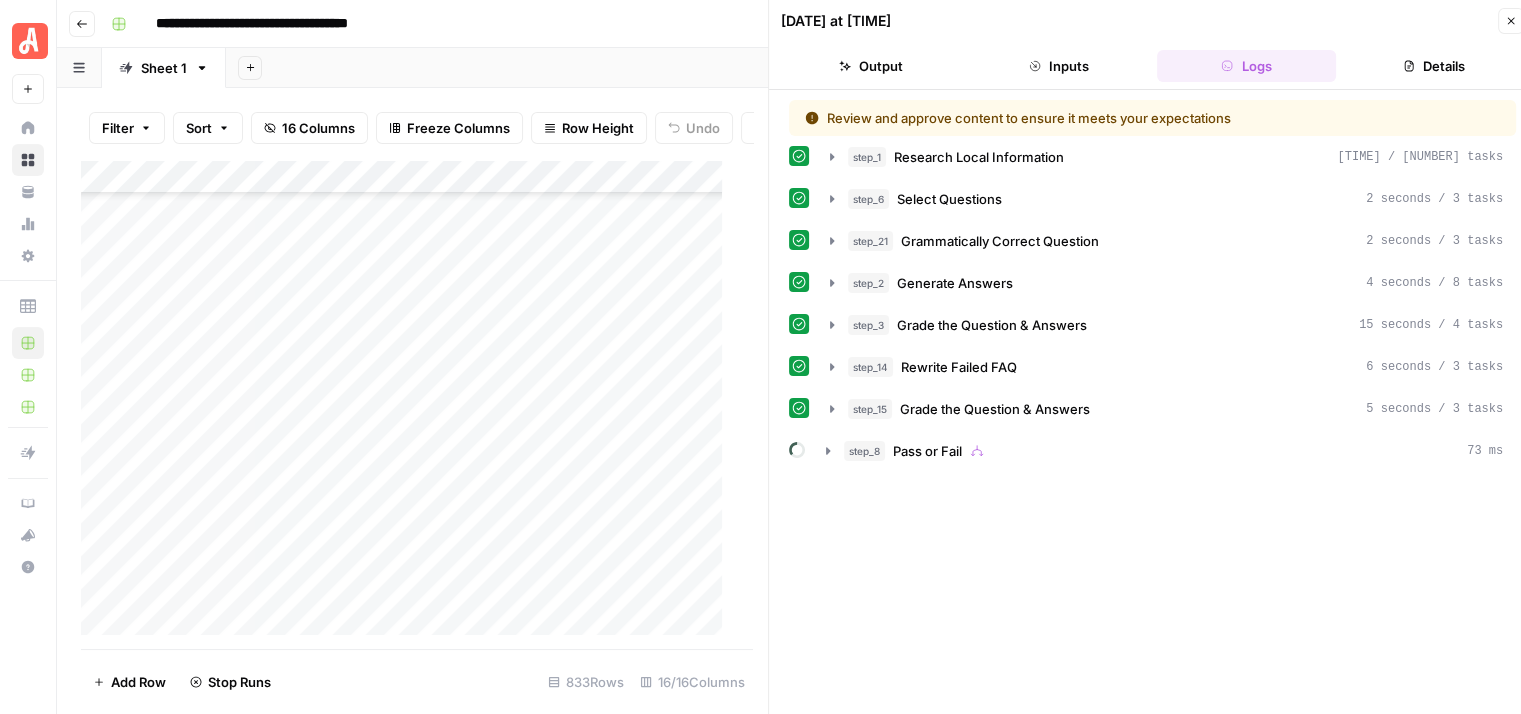 click on "Inputs" at bounding box center [1059, 66] 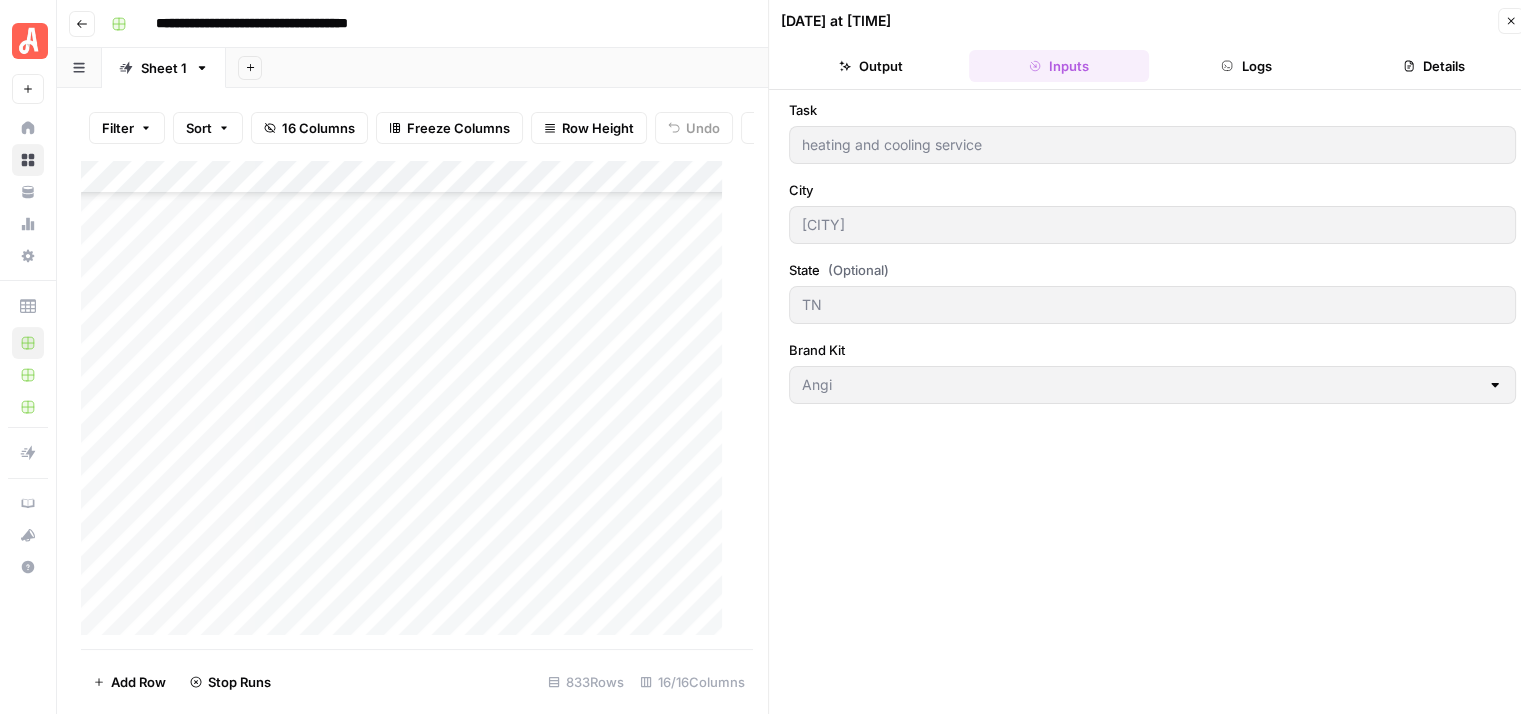 click 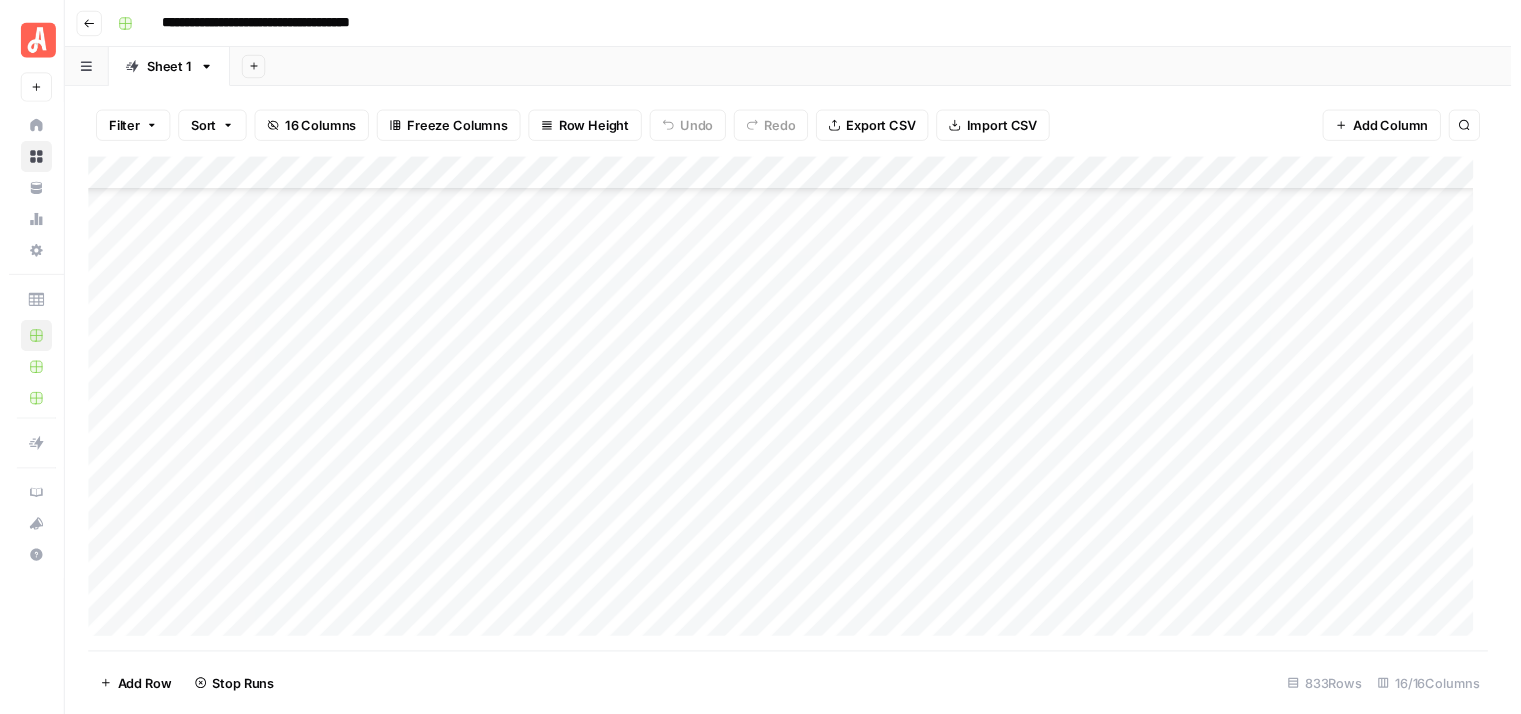 scroll, scrollTop: 21480, scrollLeft: 0, axis: vertical 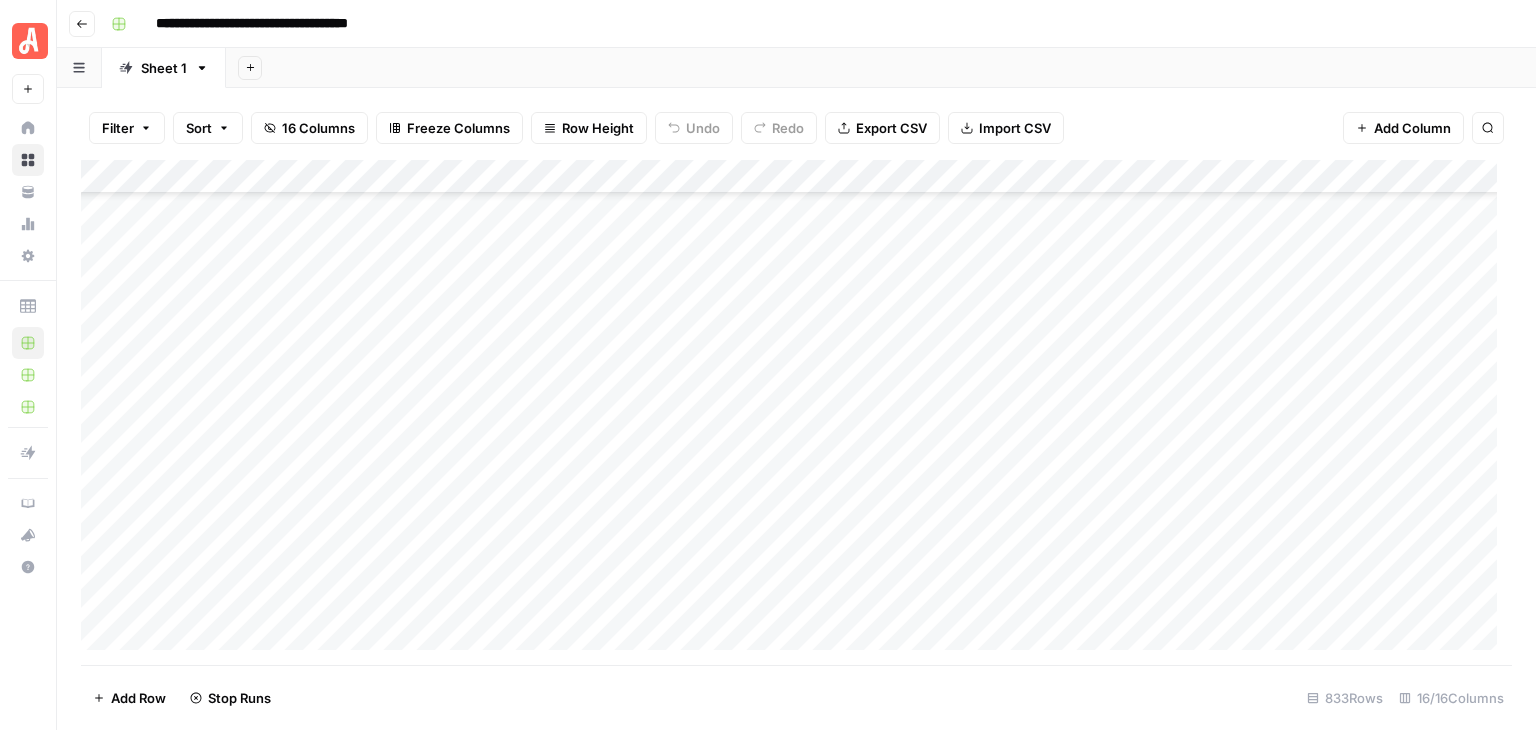 click on "Add Column" at bounding box center (796, 412) 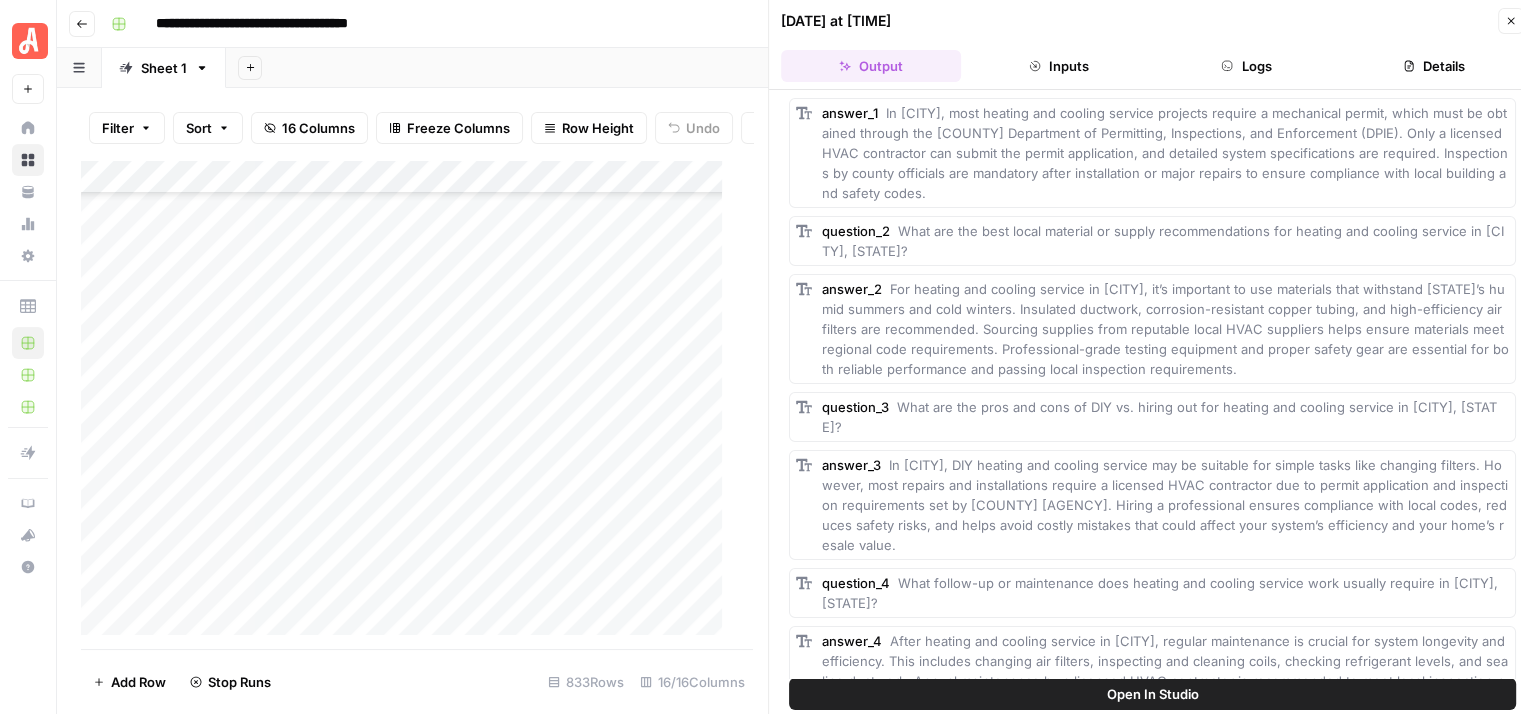 scroll, scrollTop: 200, scrollLeft: 0, axis: vertical 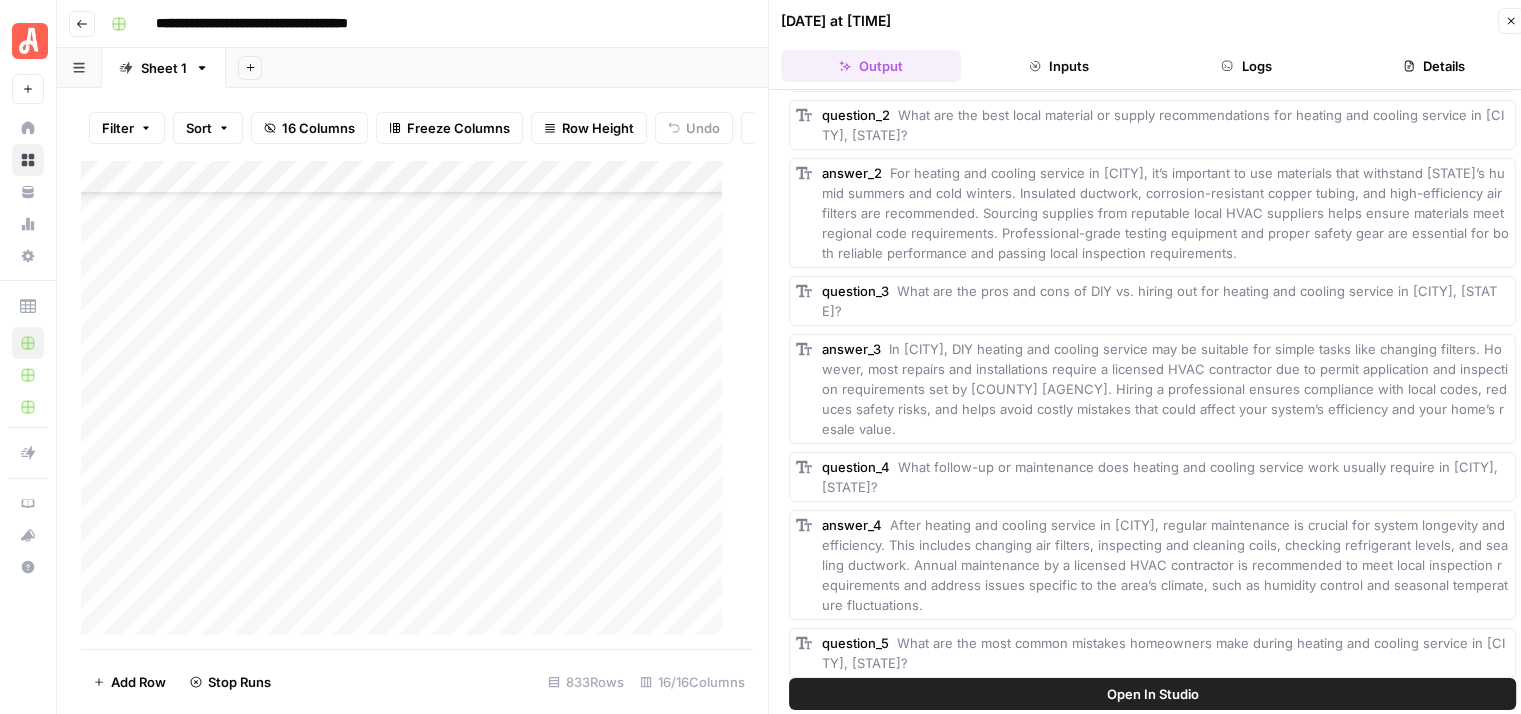 click 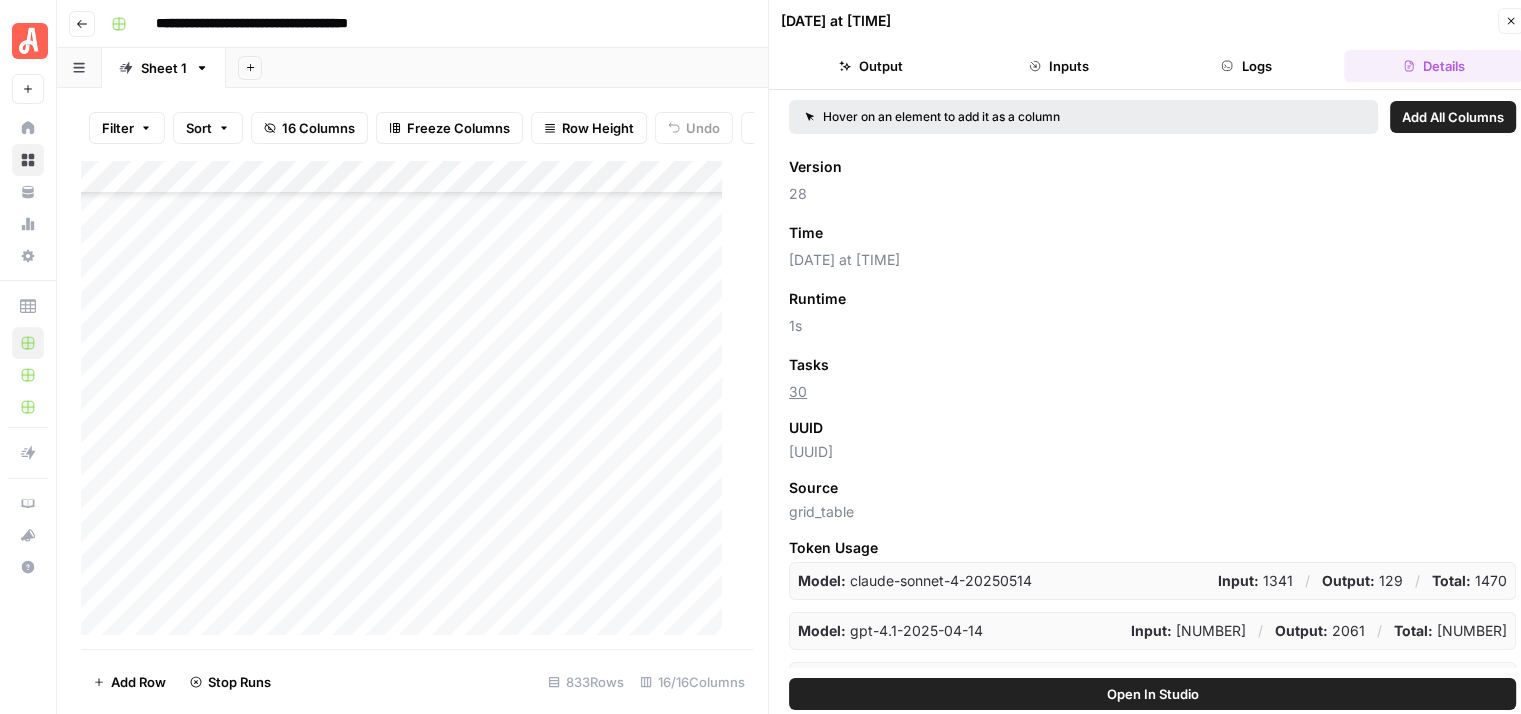 scroll, scrollTop: 82, scrollLeft: 0, axis: vertical 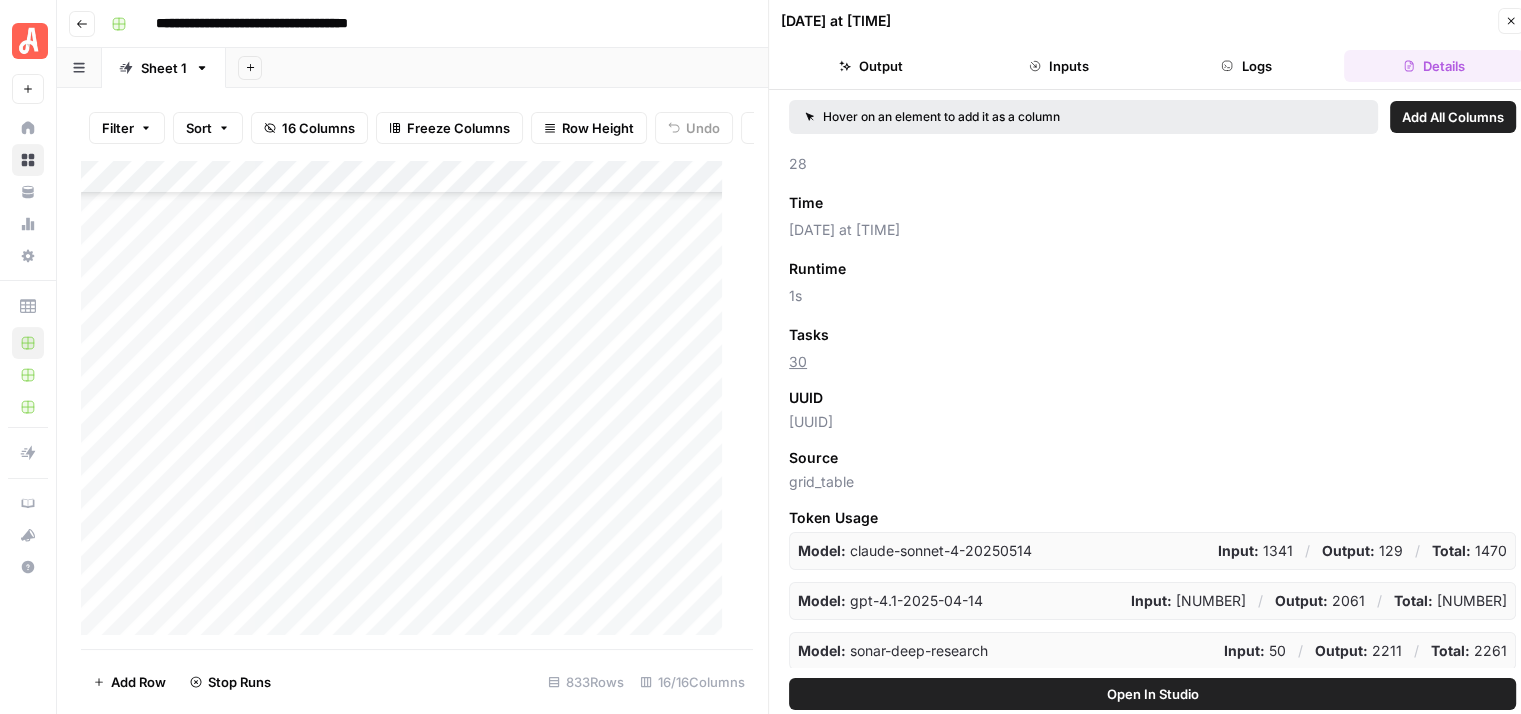 click on "Close" at bounding box center (1511, 21) 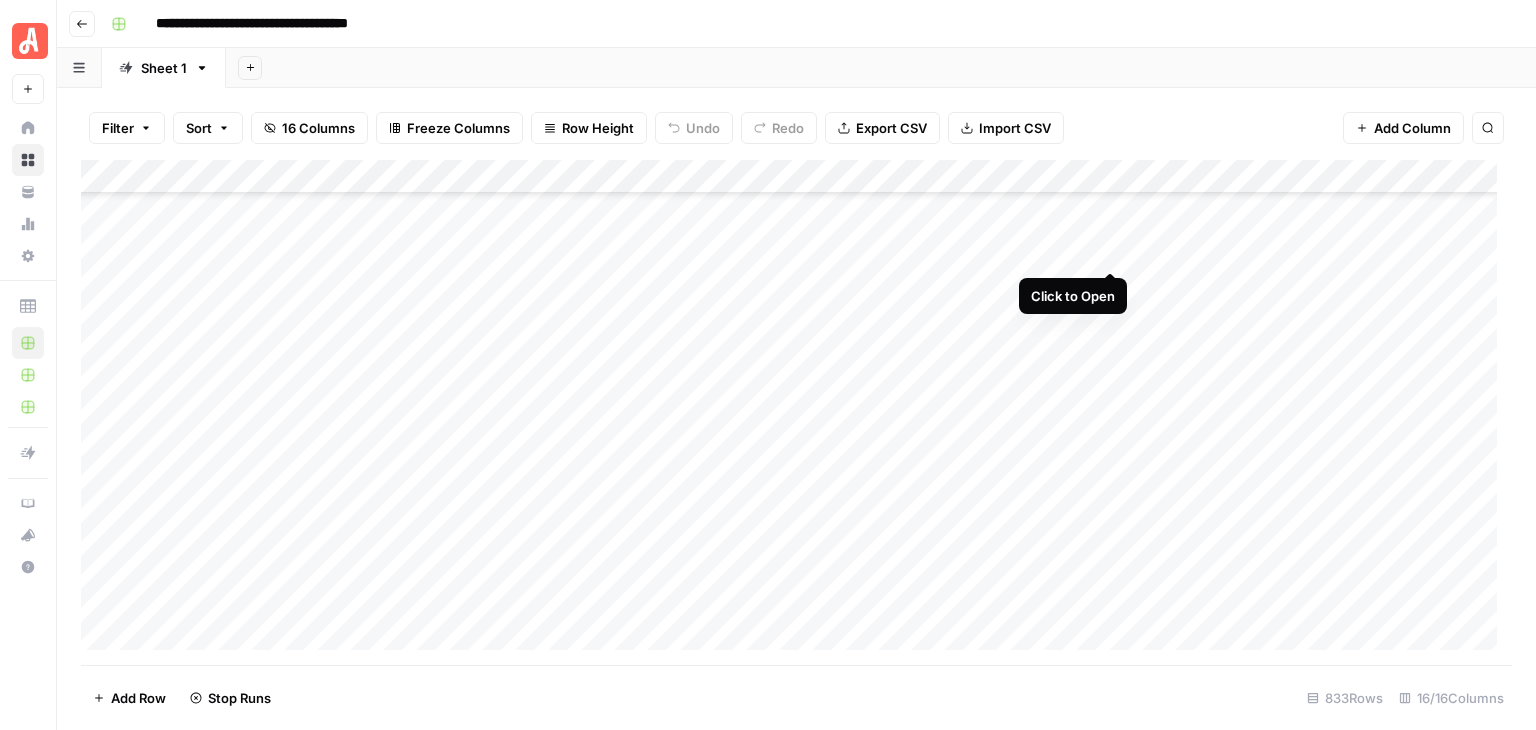 click on "Add Column" at bounding box center (796, 412) 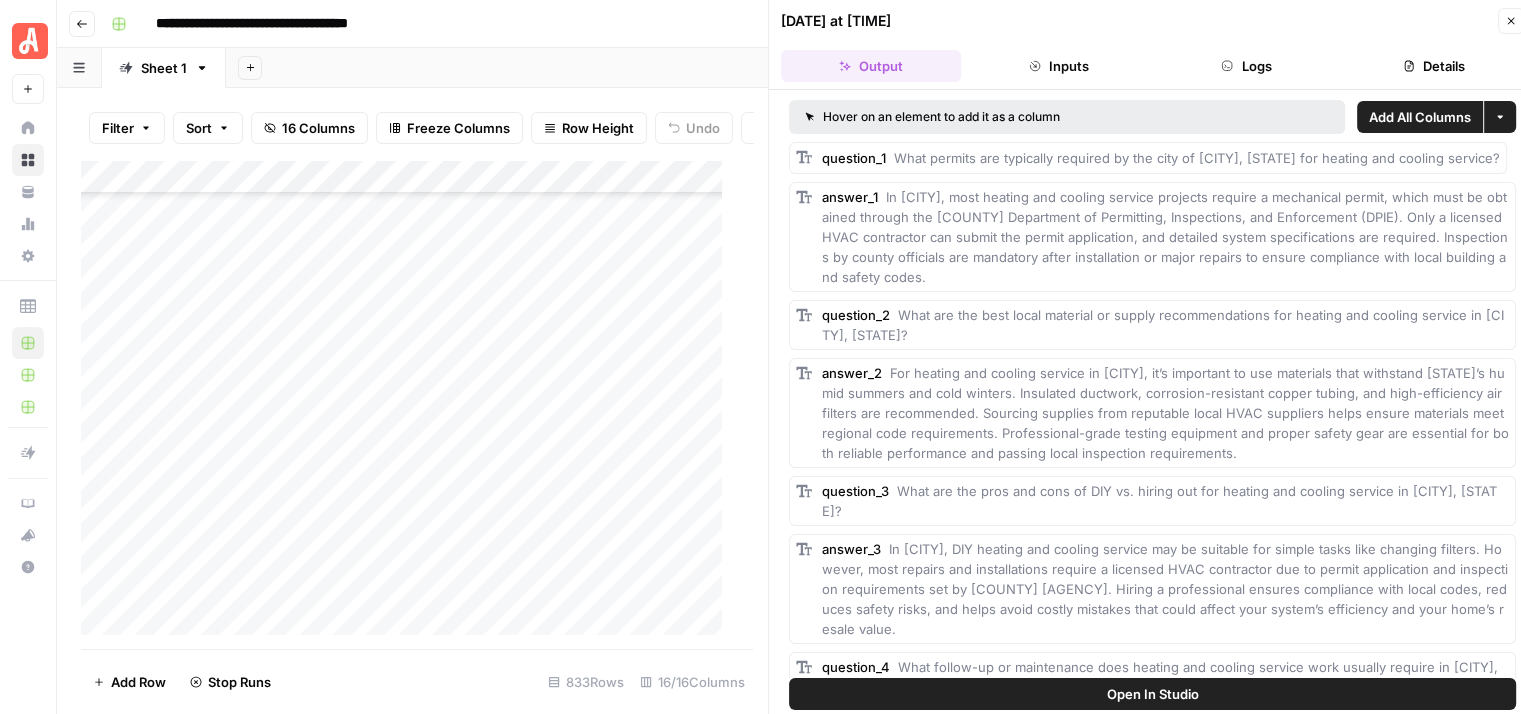 click on "Details" at bounding box center [1434, 66] 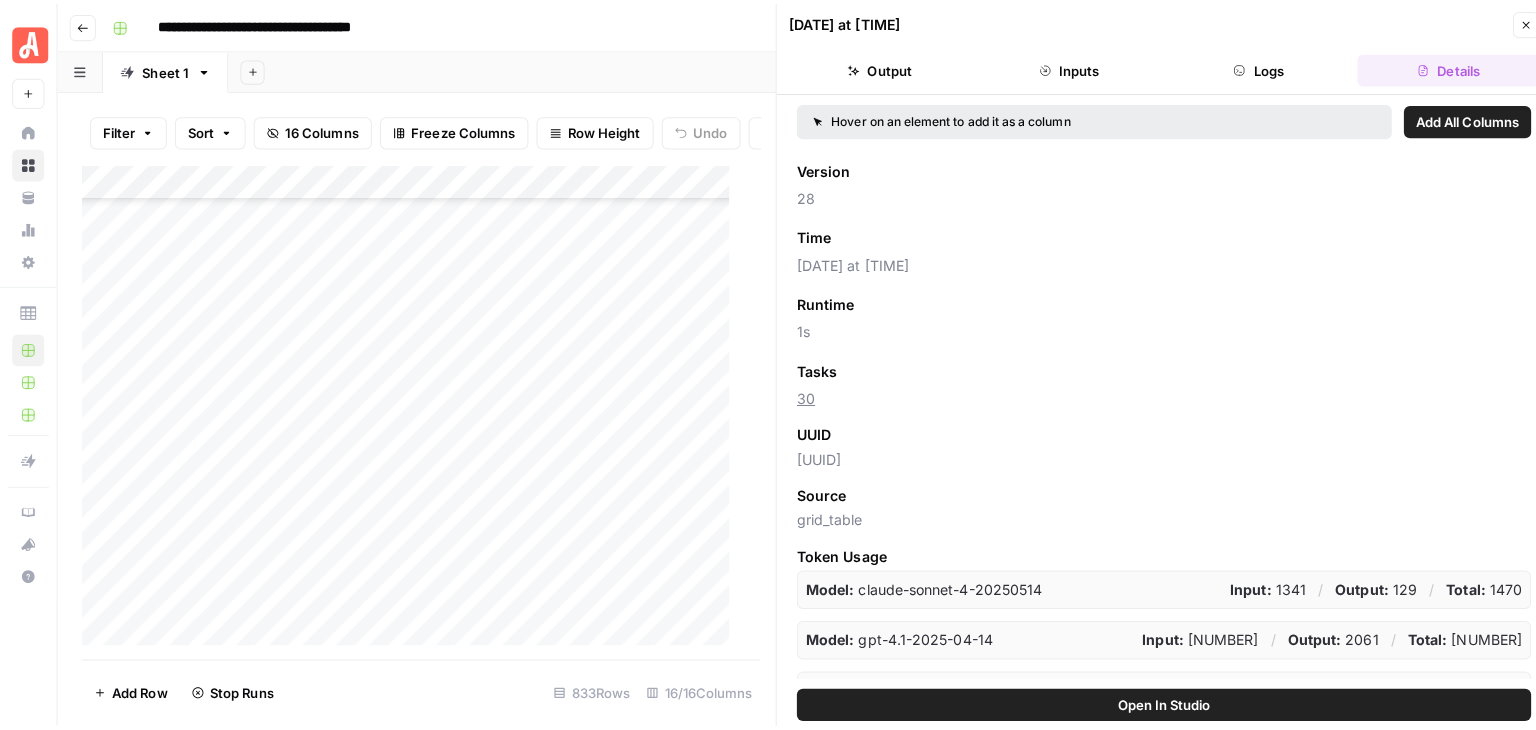 scroll, scrollTop: 82, scrollLeft: 0, axis: vertical 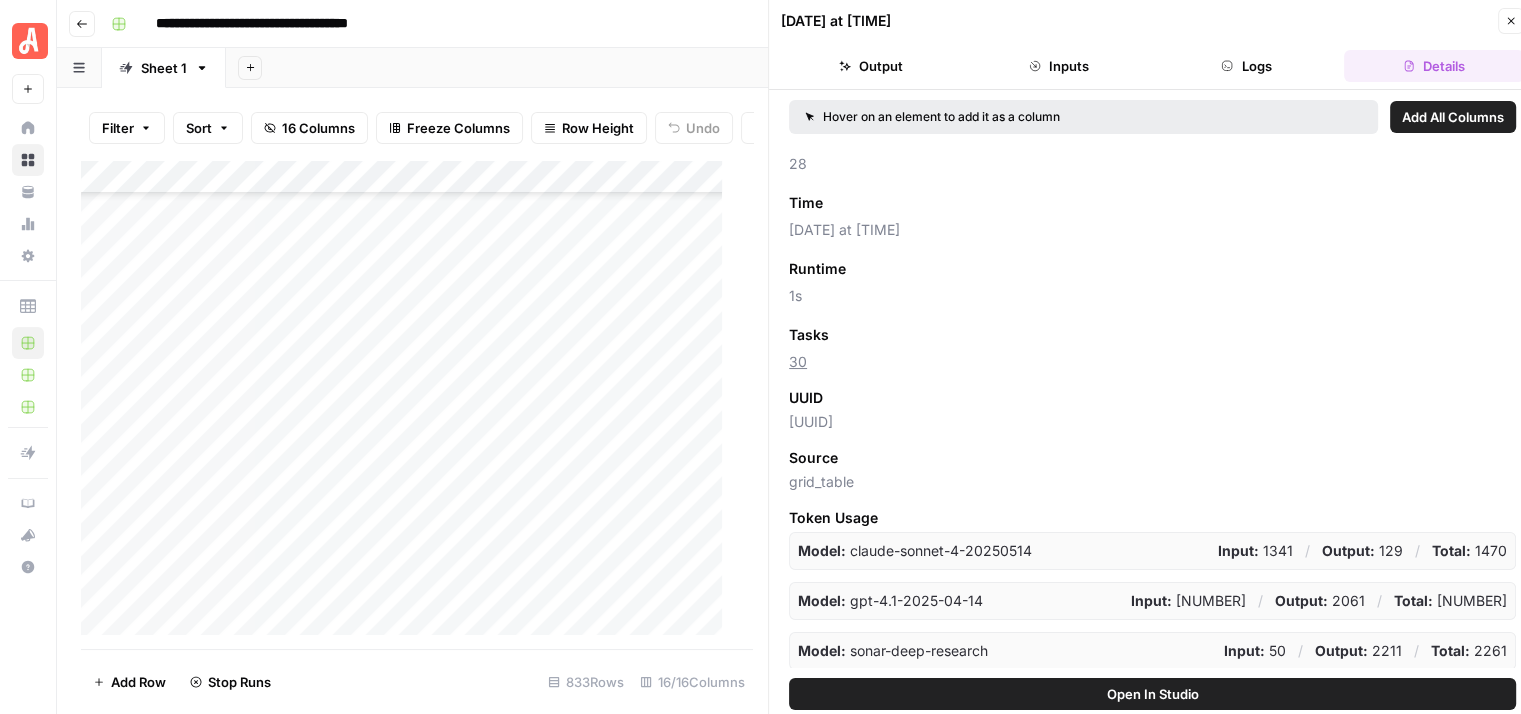 click 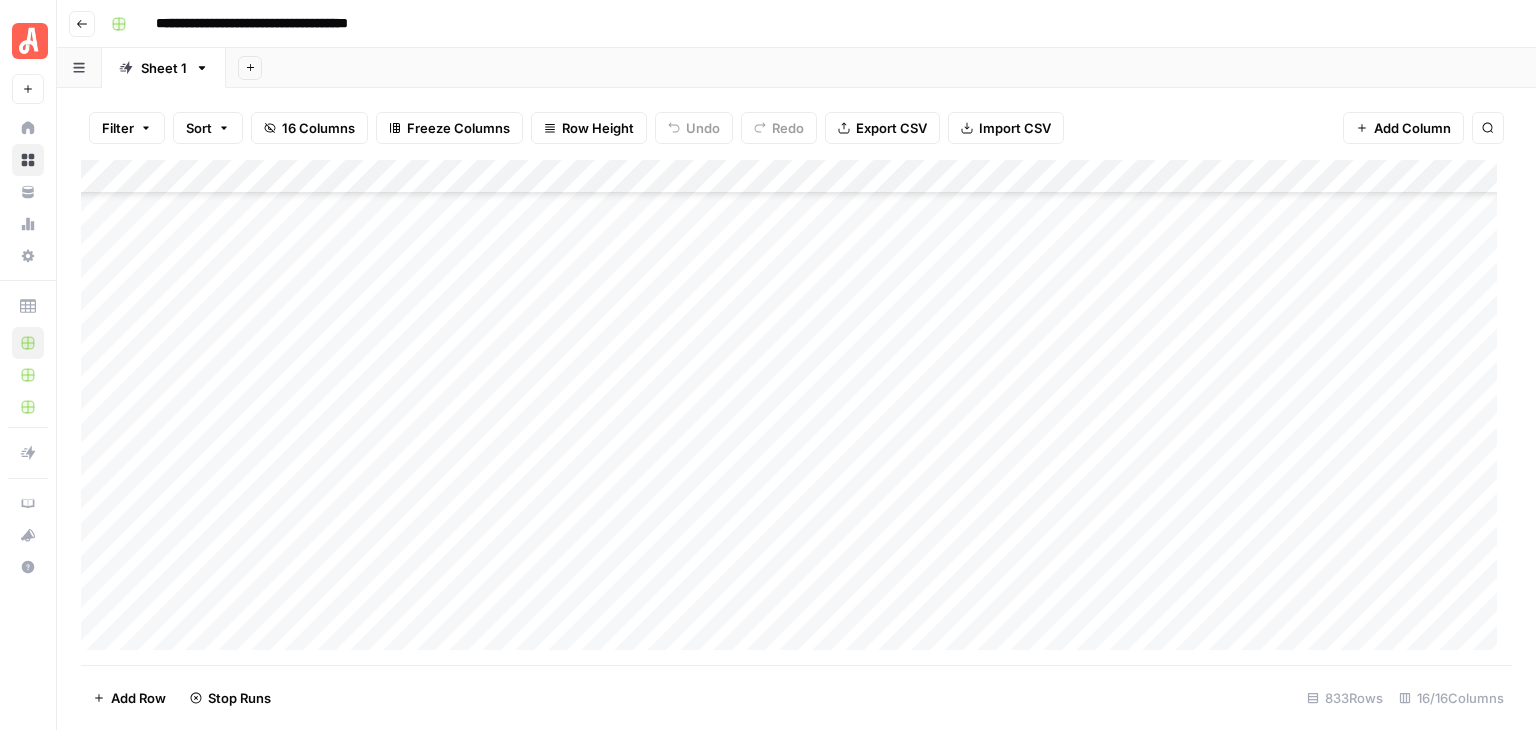scroll, scrollTop: 24480, scrollLeft: 0, axis: vertical 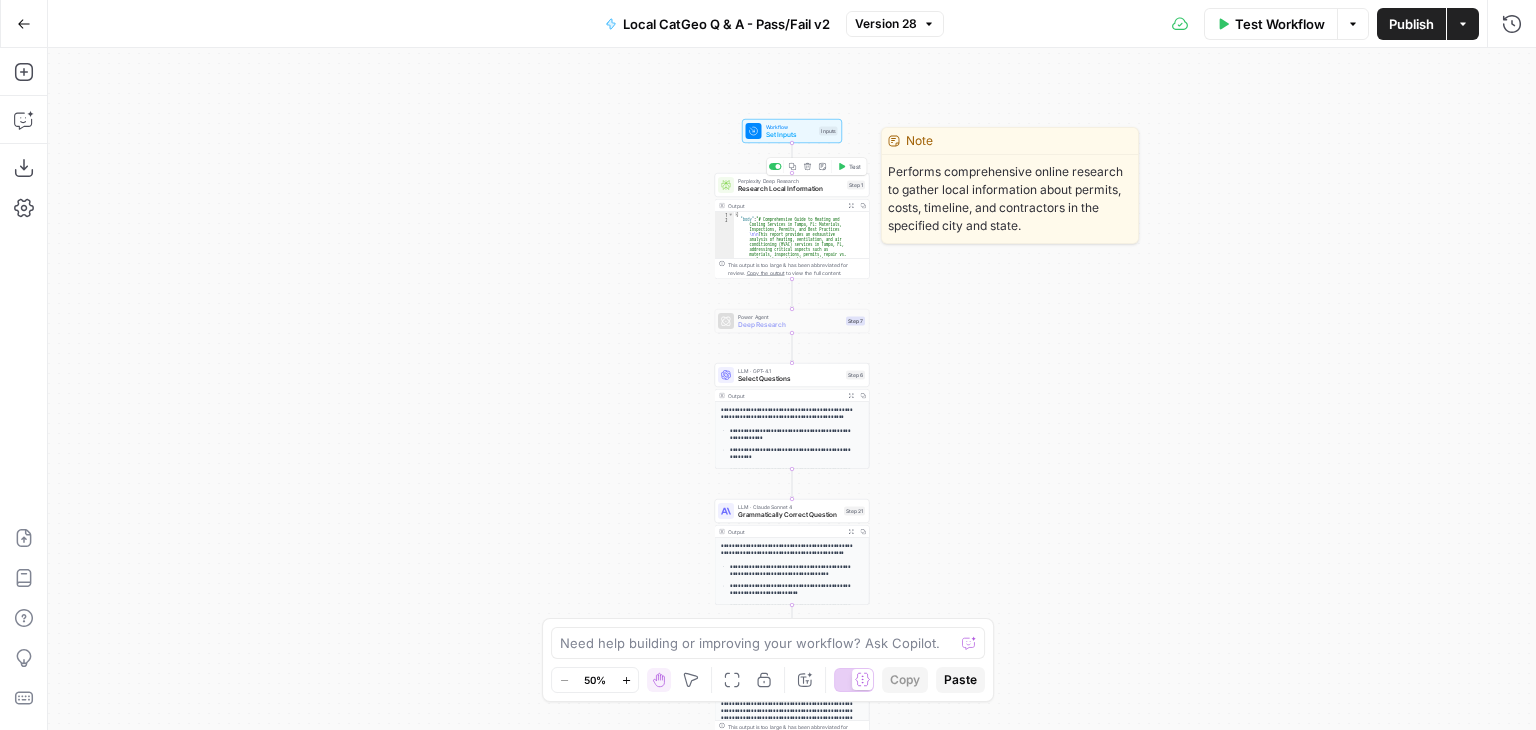 click on "Research Local Information" at bounding box center (790, 189) 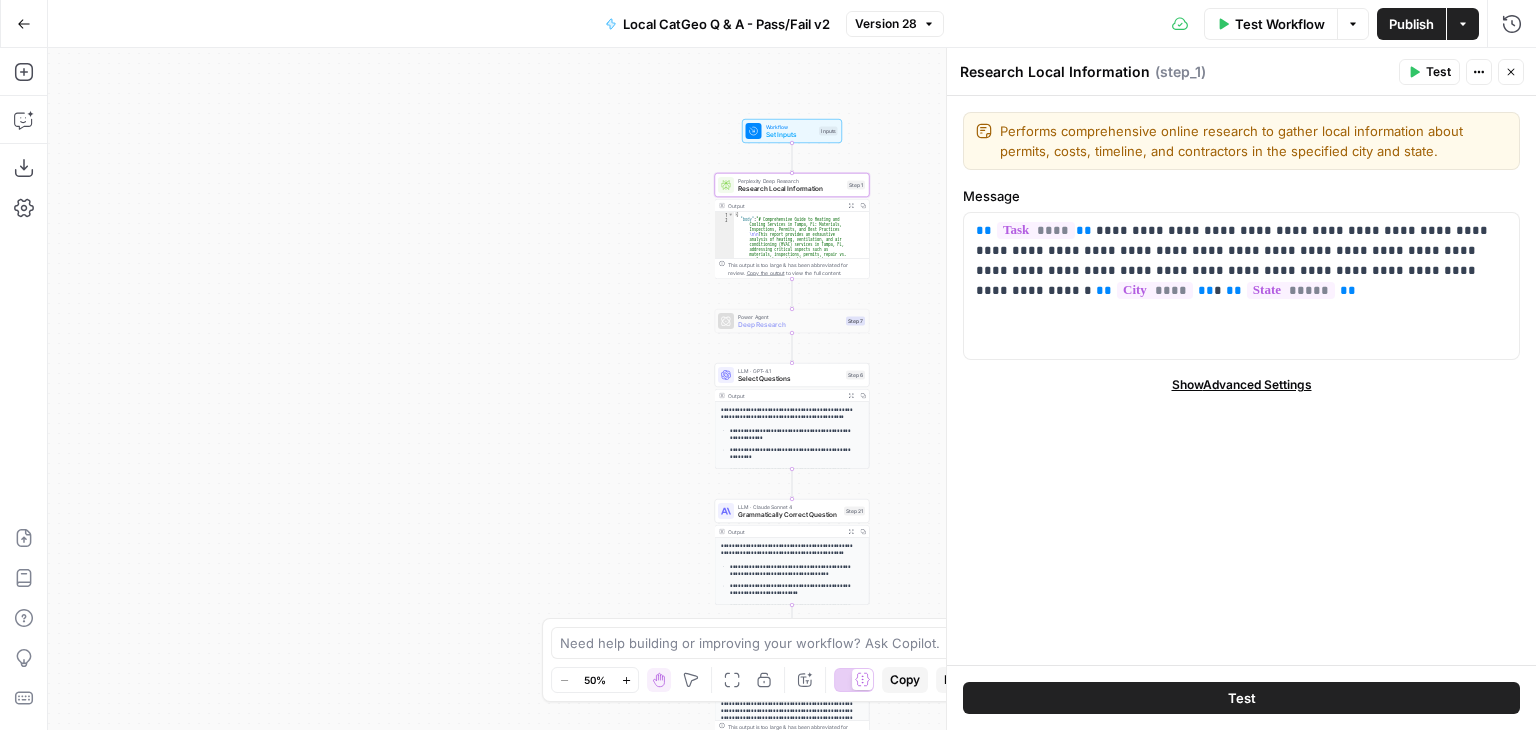click on "Show  Advanced Settings" at bounding box center [1242, 385] 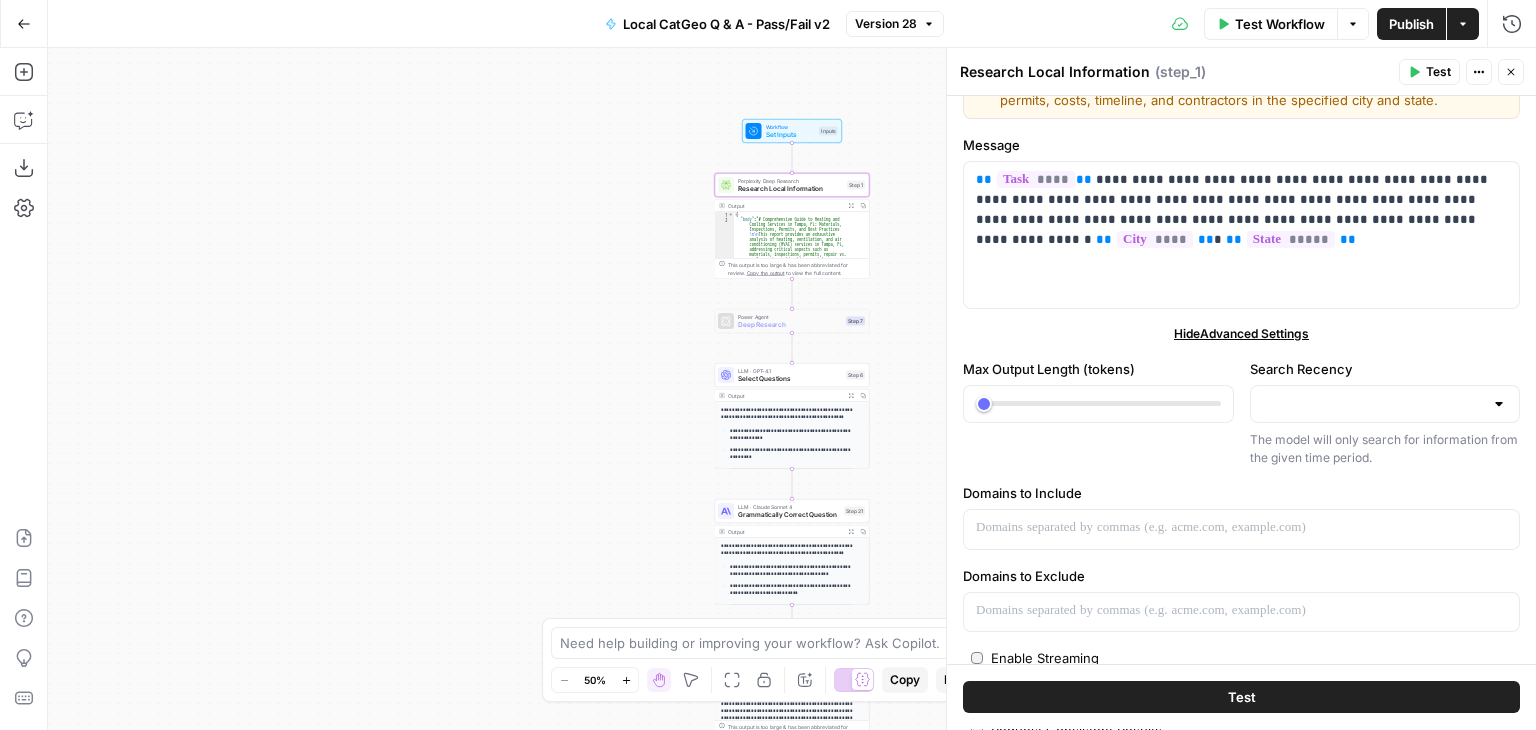 scroll, scrollTop: 100, scrollLeft: 0, axis: vertical 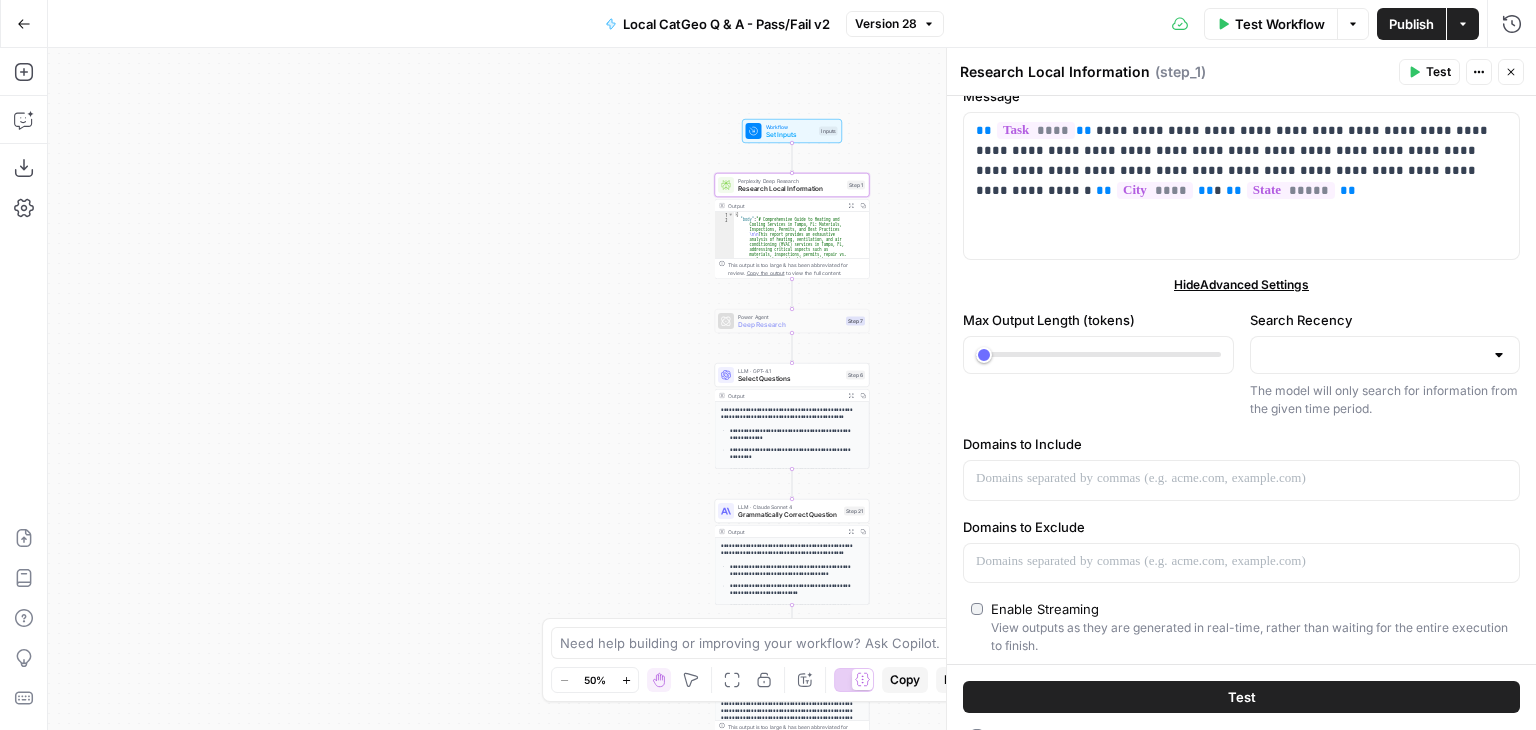 click at bounding box center [1499, 355] 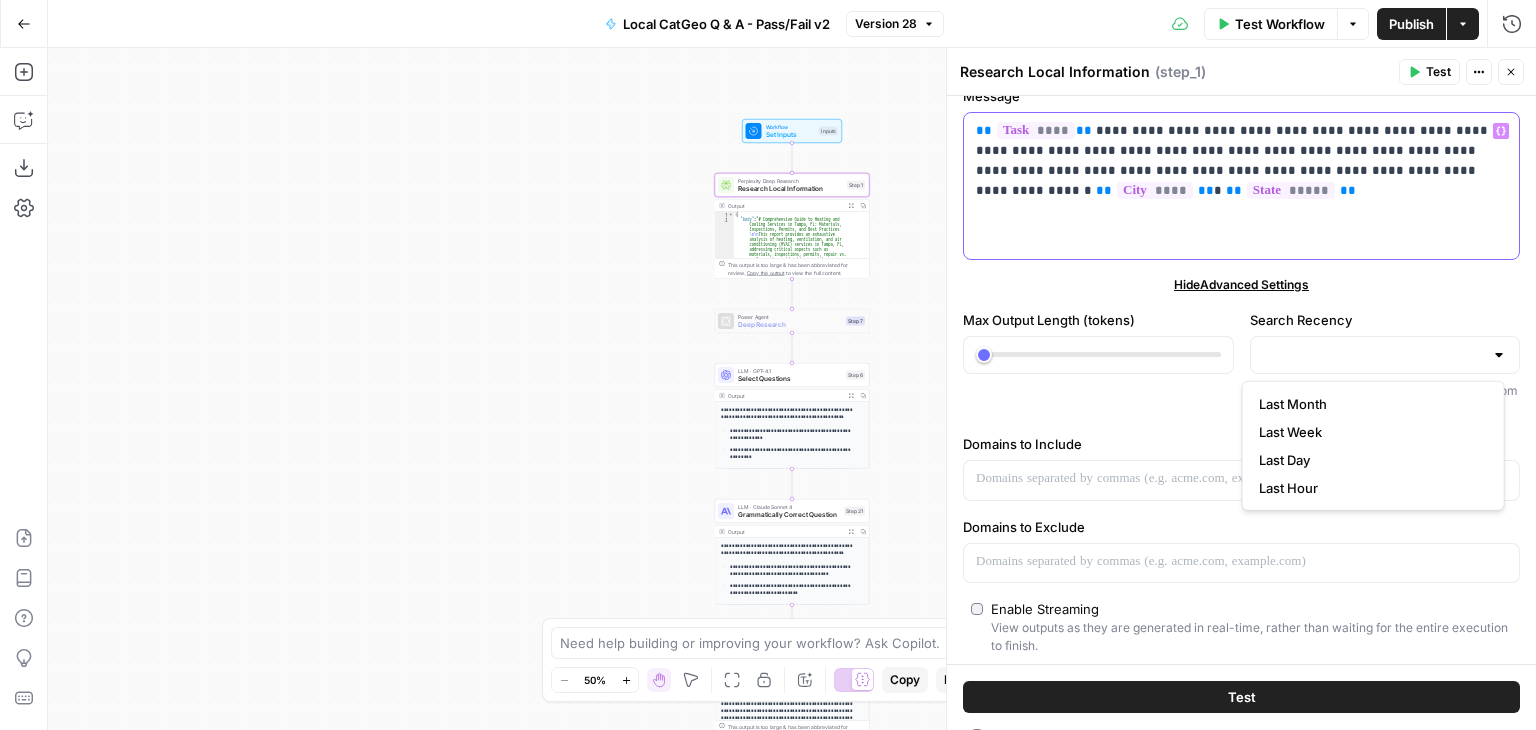 click on "**********" at bounding box center (1241, 186) 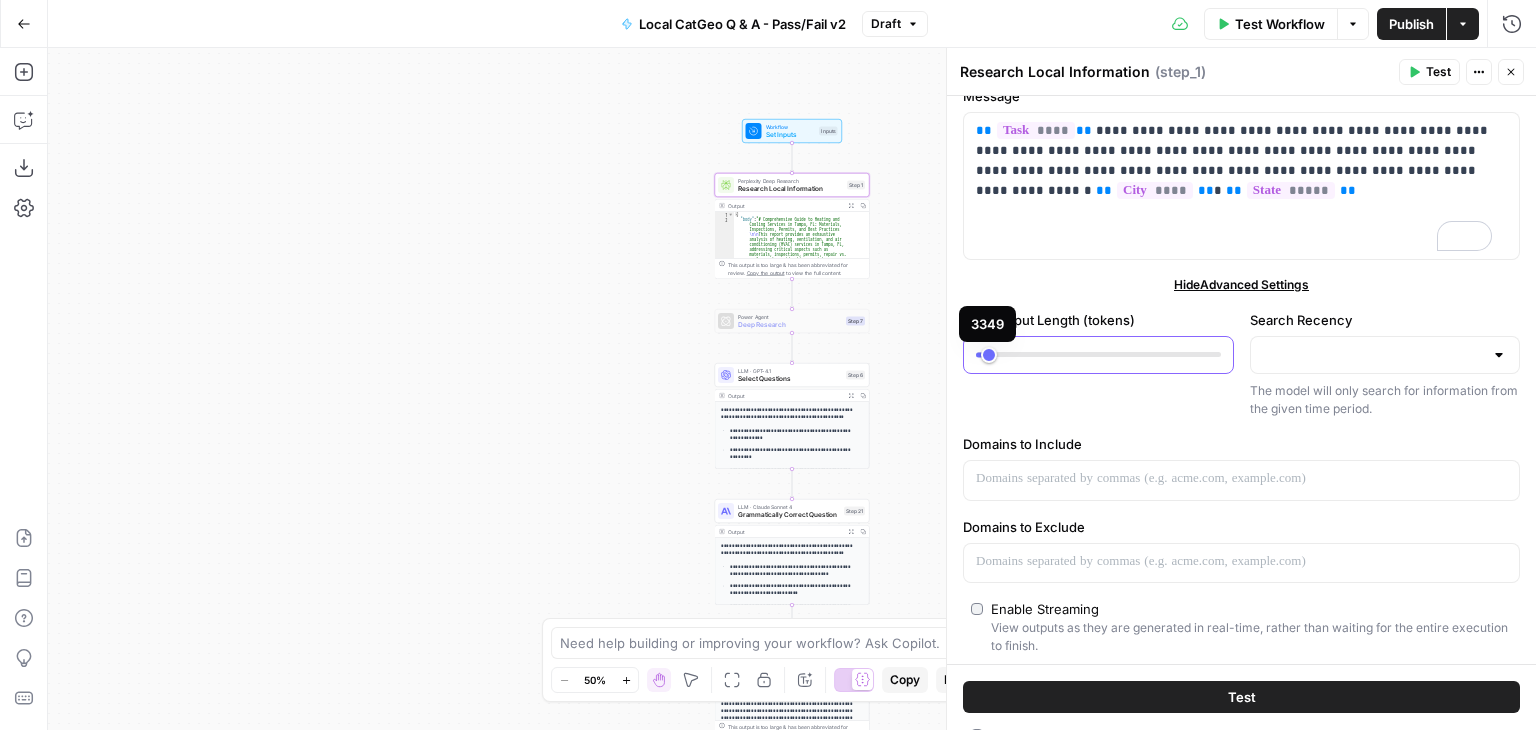 type on "****" 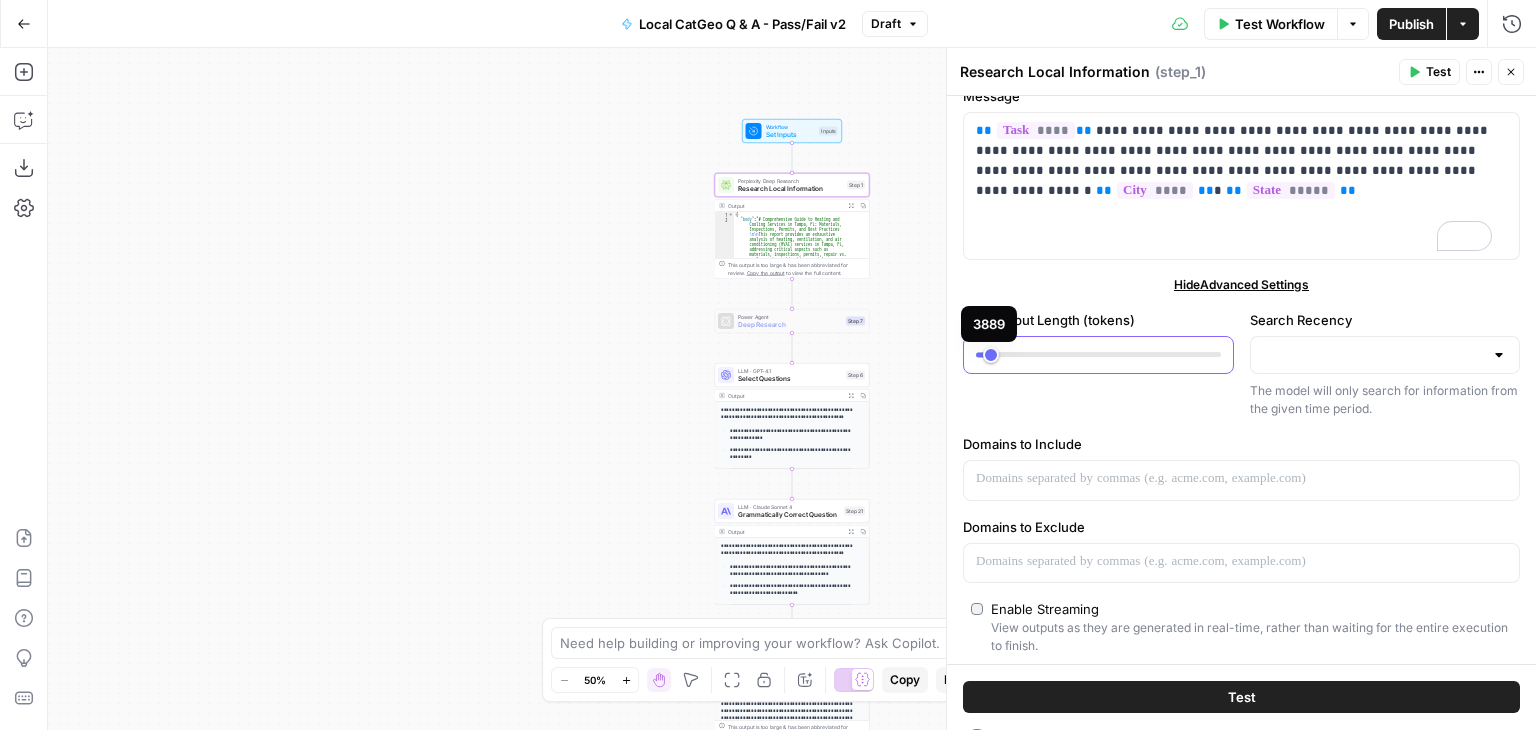 click at bounding box center (1098, 355) 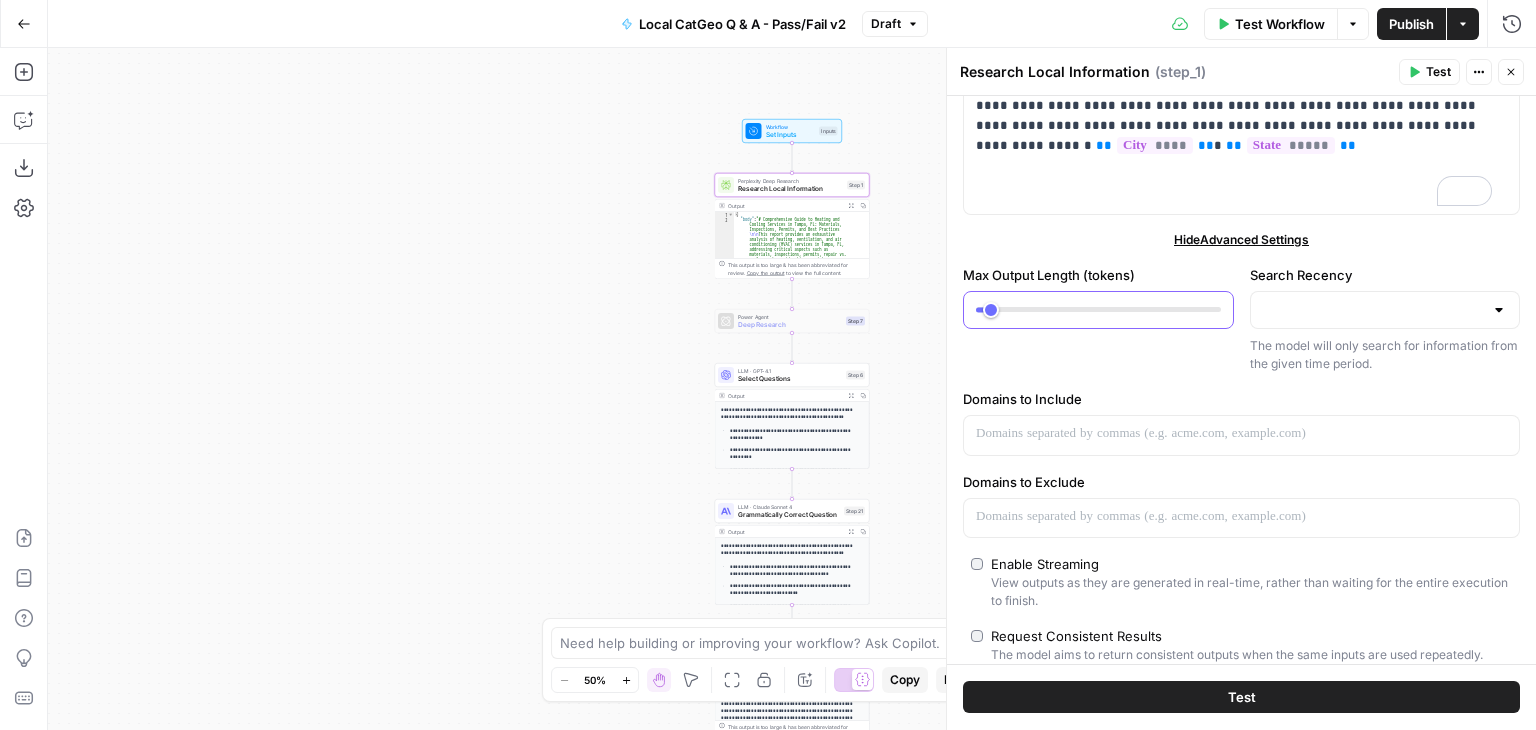 scroll, scrollTop: 114, scrollLeft: 0, axis: vertical 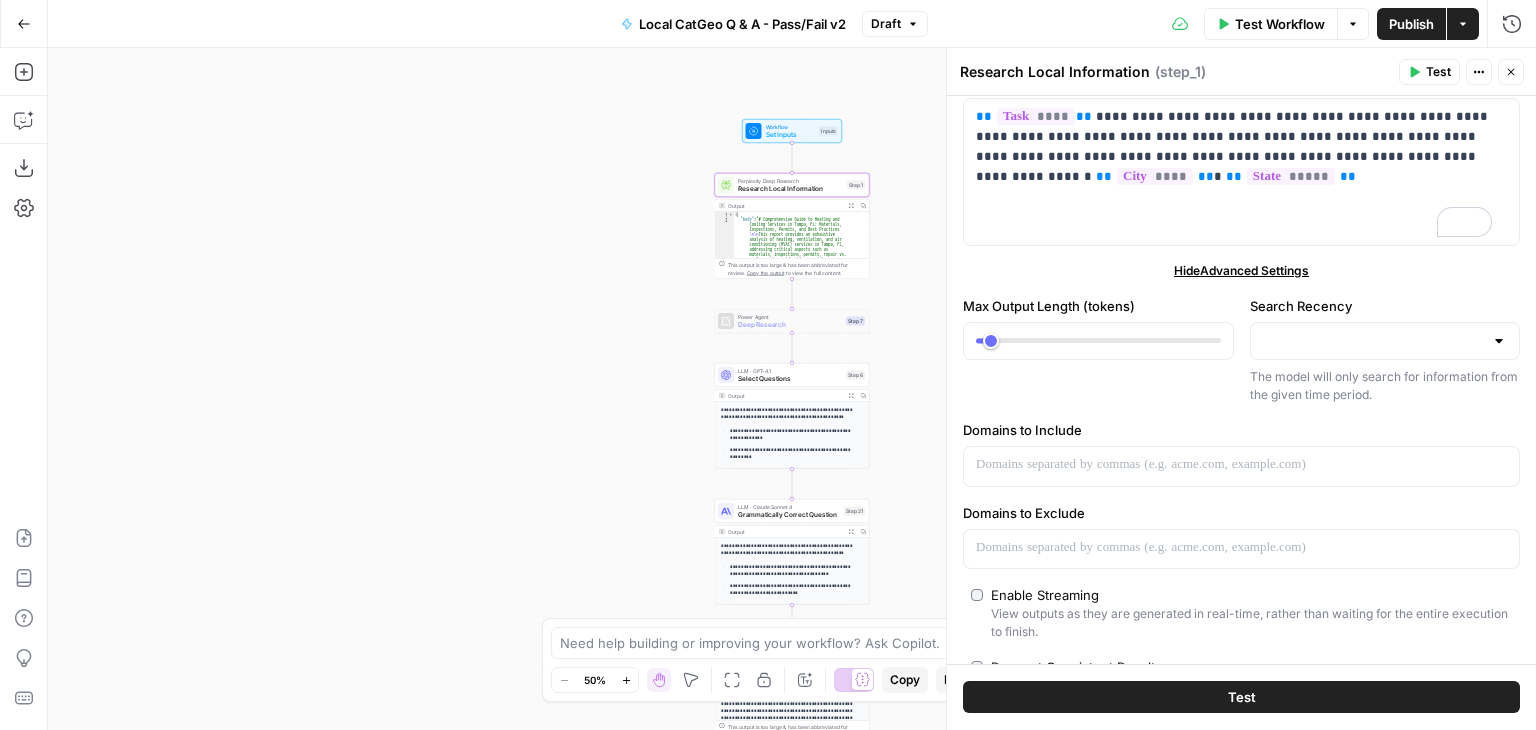 click at bounding box center (1385, 341) 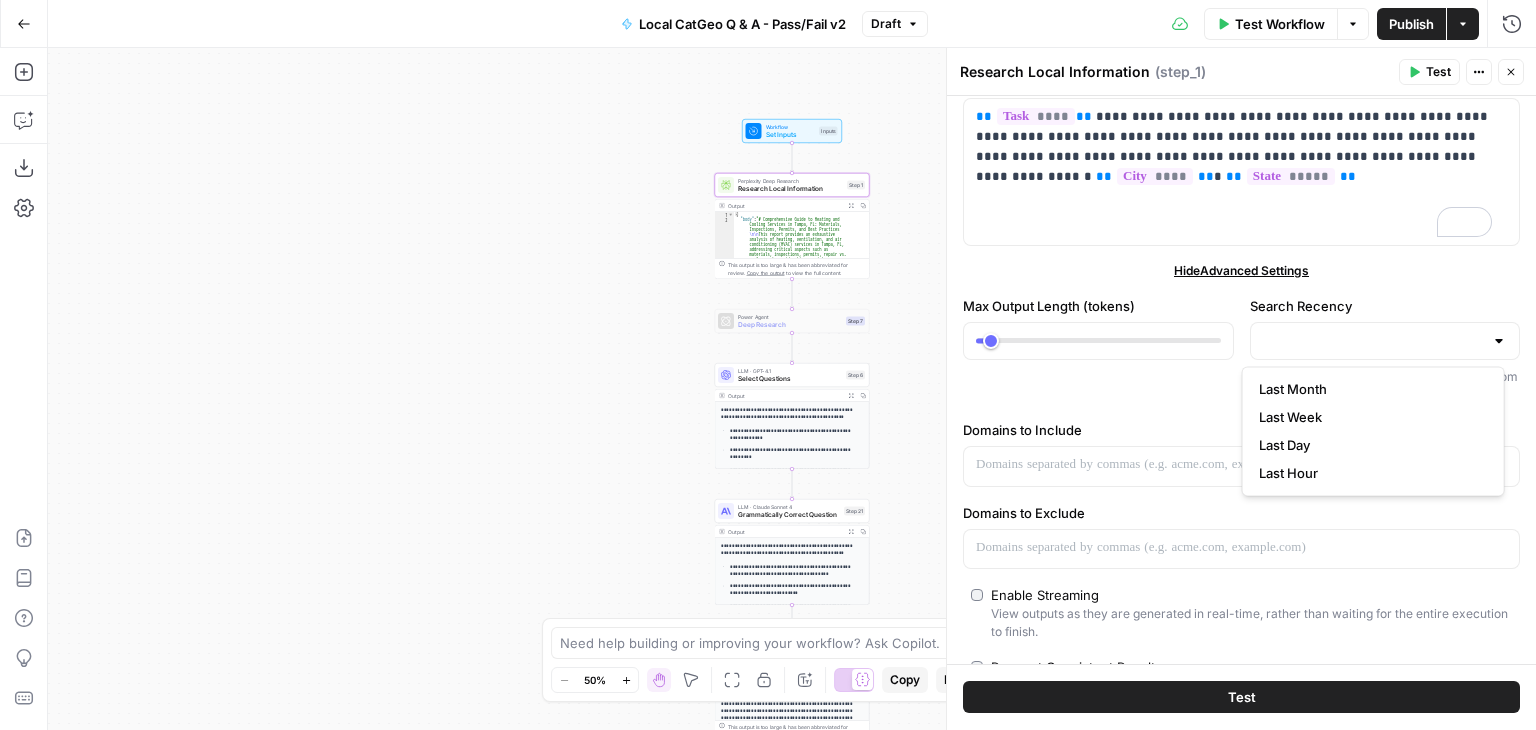 click on "**********" at bounding box center [1241, 424] 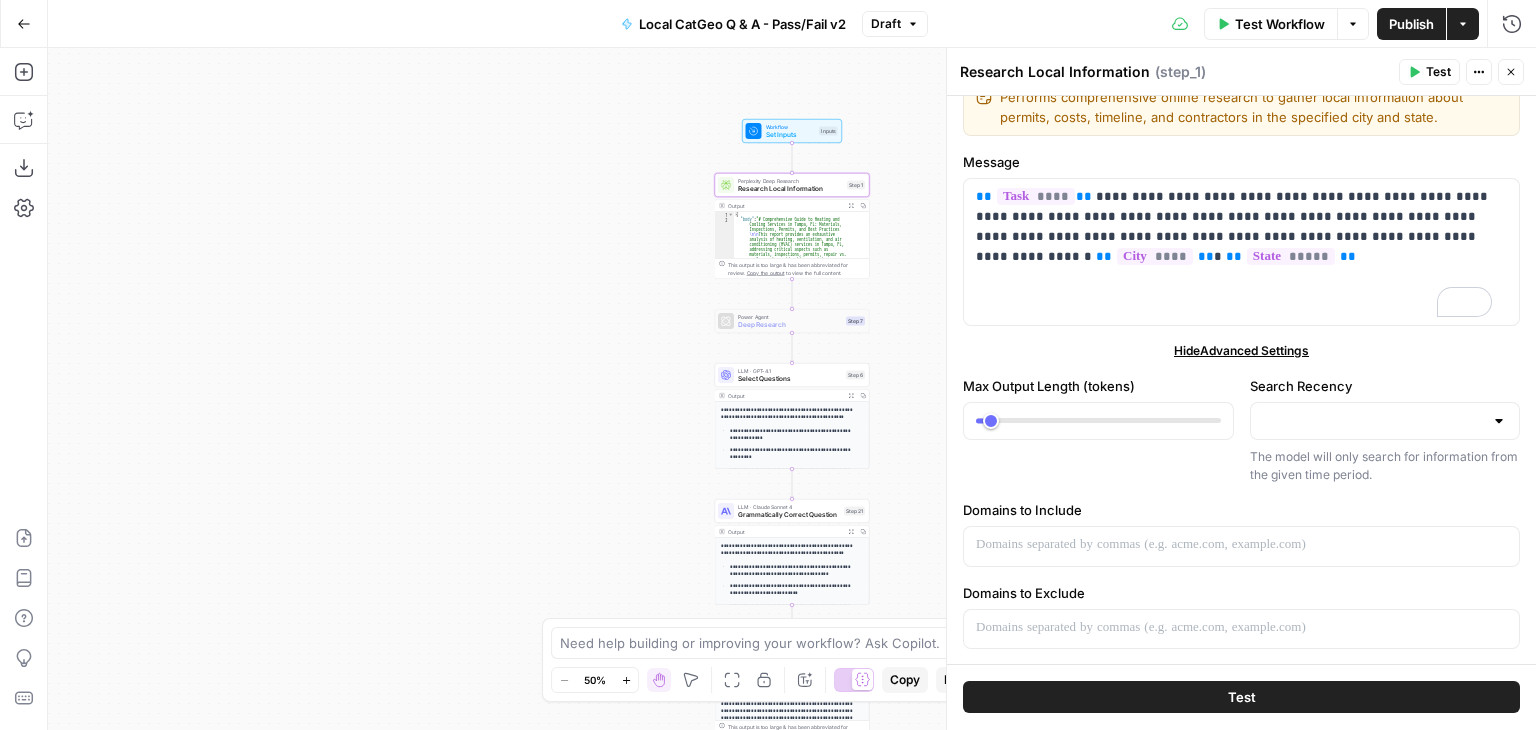 scroll, scrollTop: 0, scrollLeft: 0, axis: both 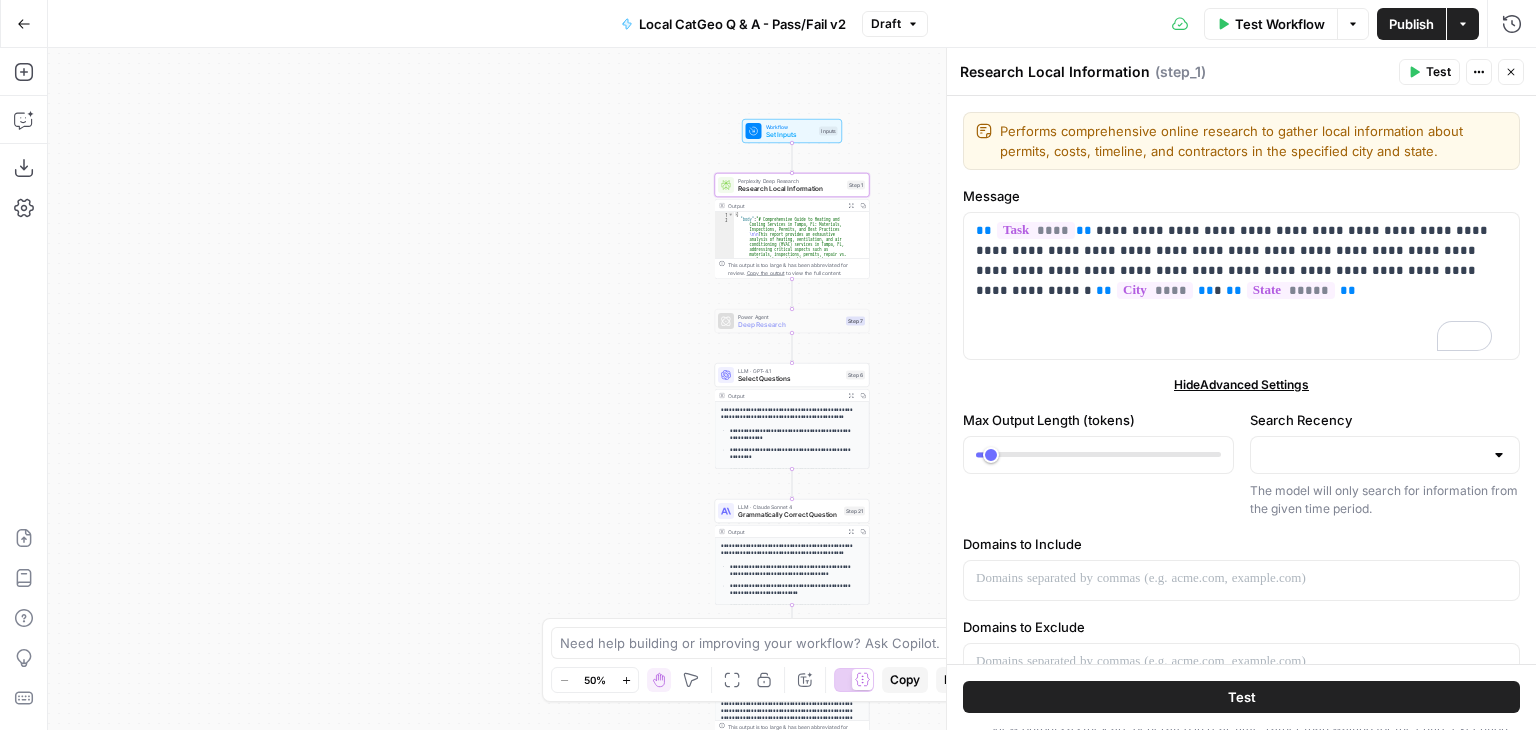 click 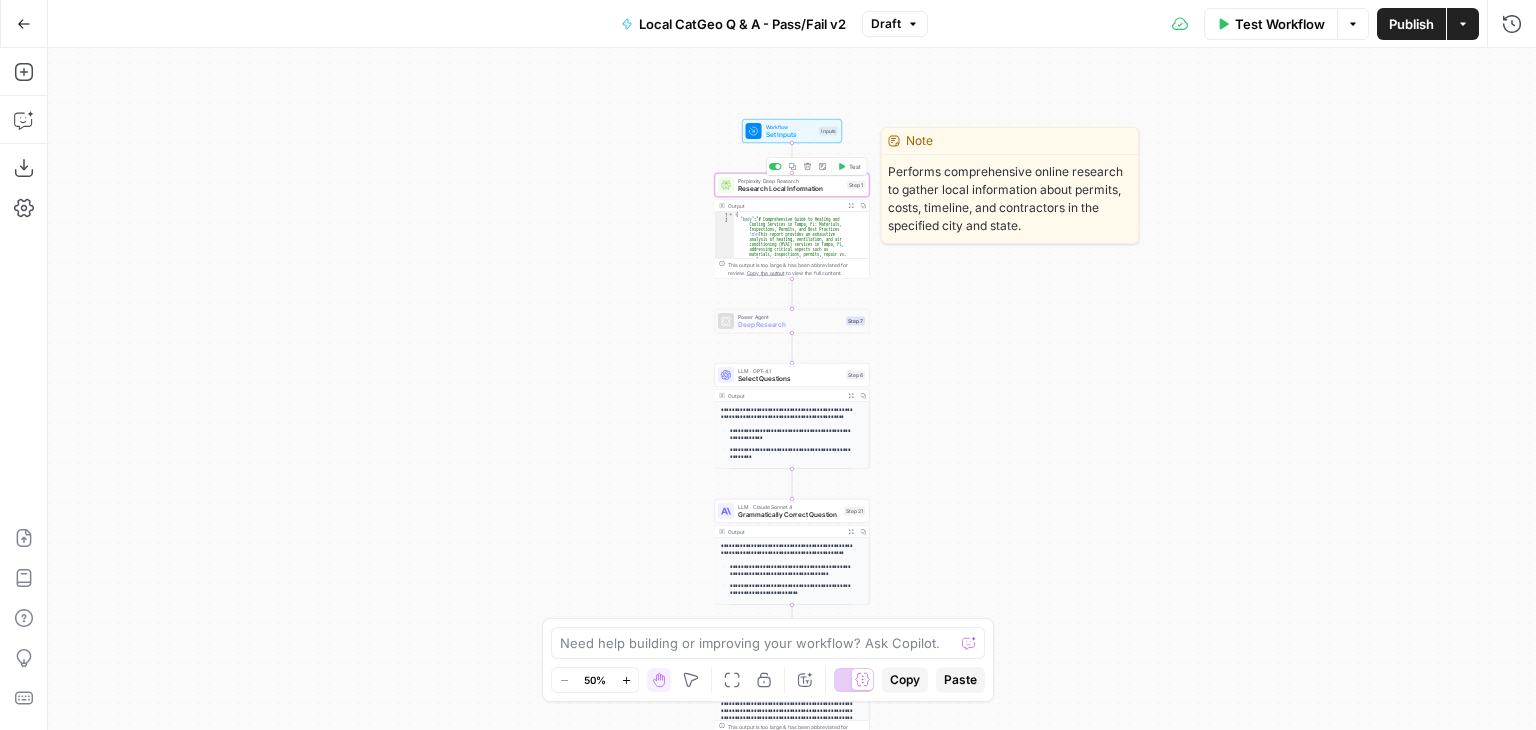 click on "Research Local Information" at bounding box center (790, 189) 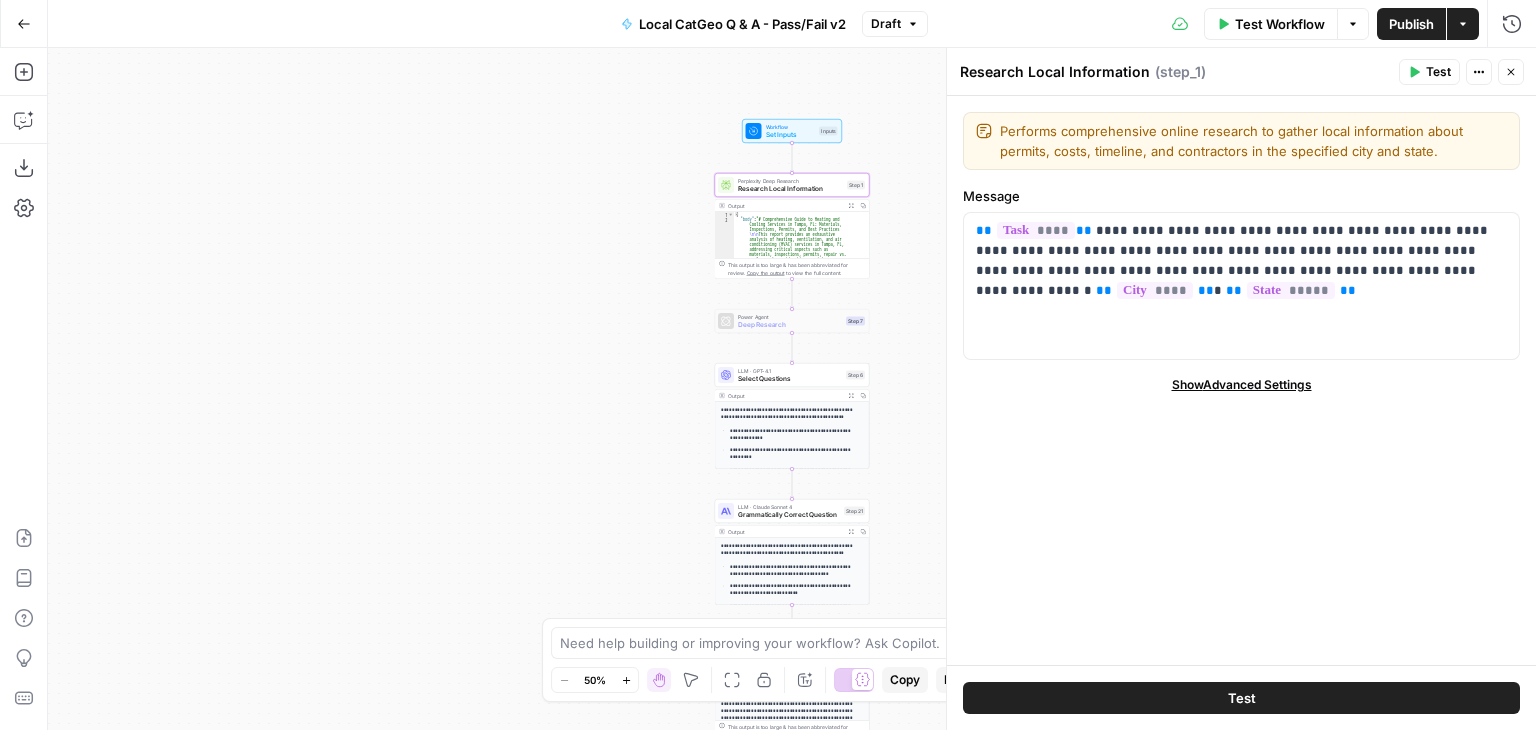 click on "Show  Advanced Settings" at bounding box center [1242, 385] 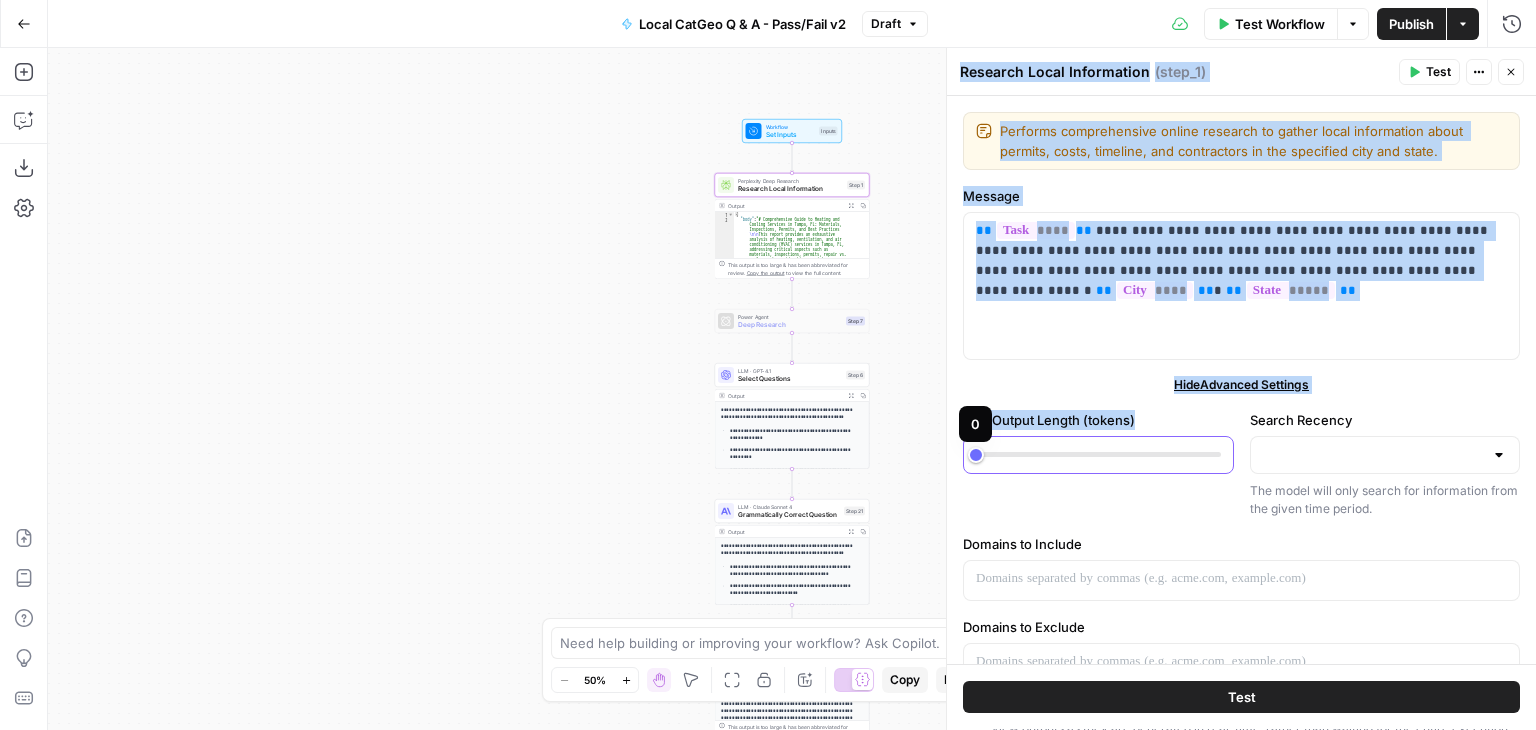 drag, startPoint x: 986, startPoint y: 451, endPoint x: 954, endPoint y: 454, distance: 32.140316 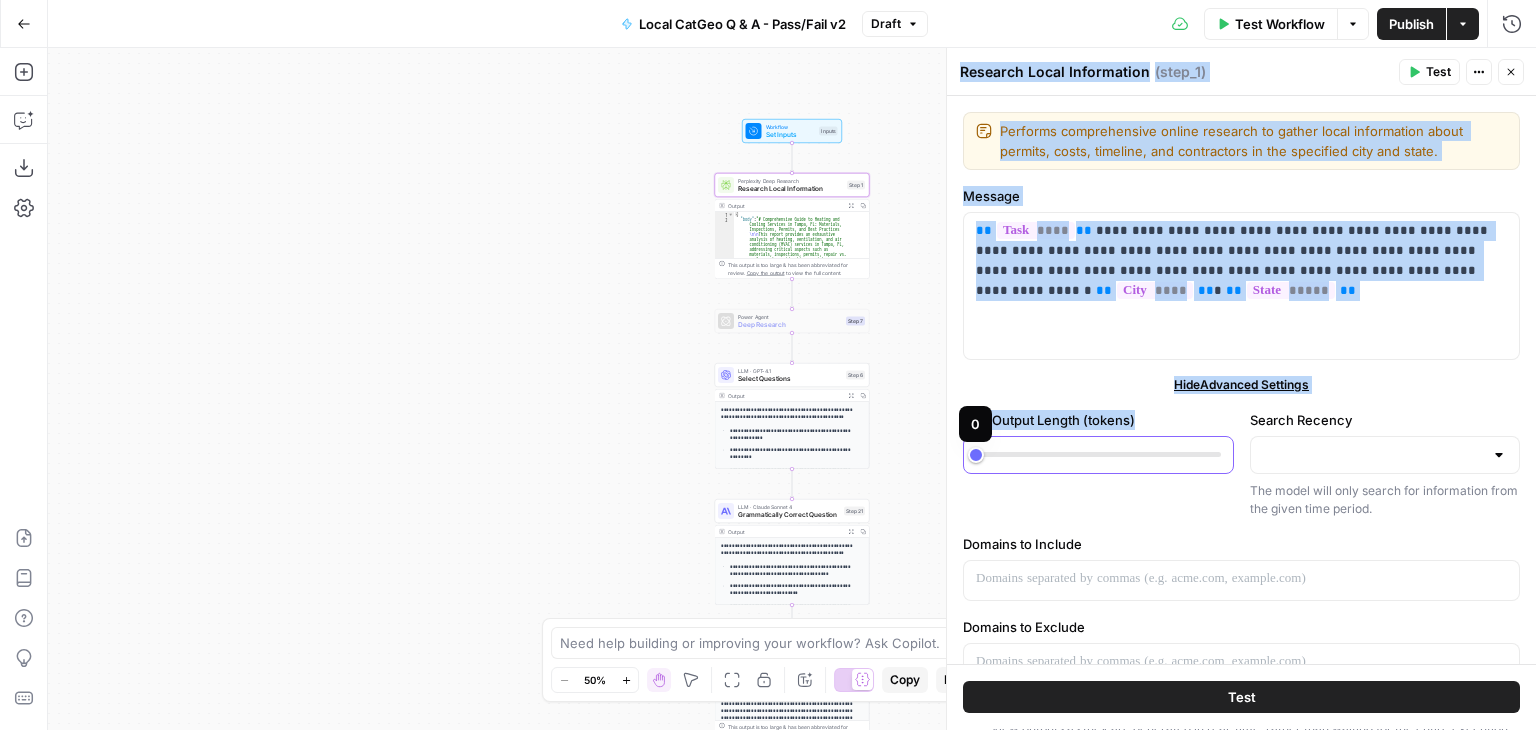 click on "**********" at bounding box center [1241, 389] 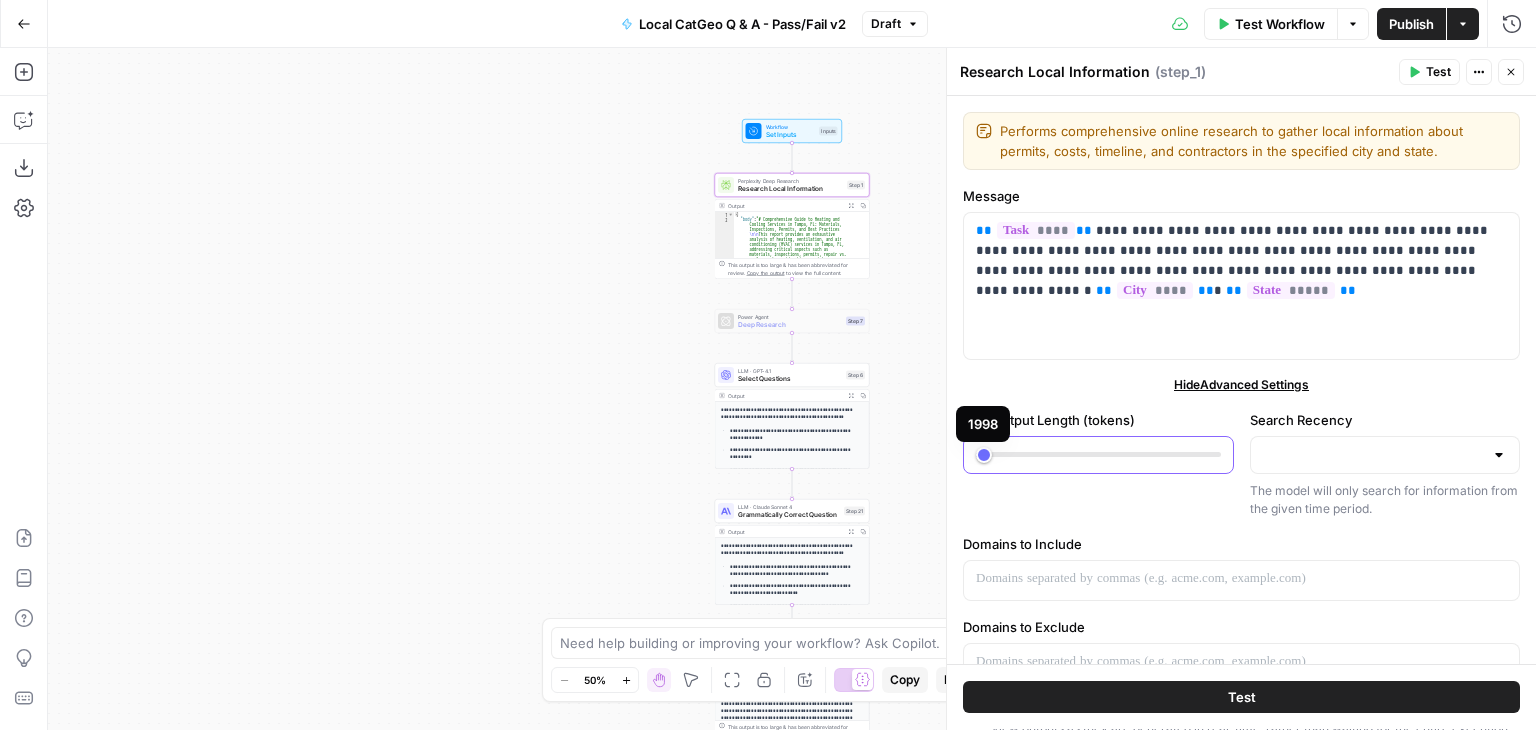 type on "****" 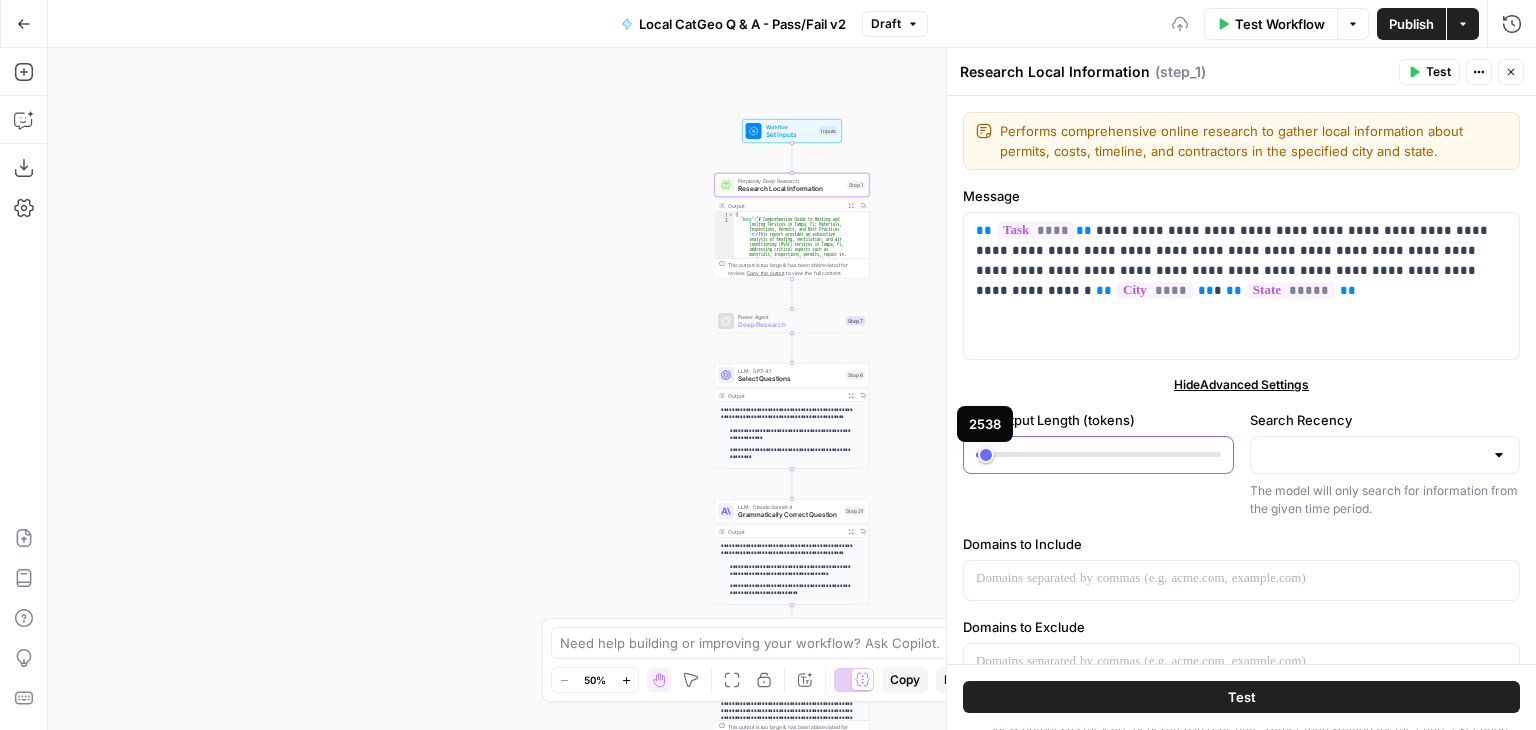 click at bounding box center (1098, 455) 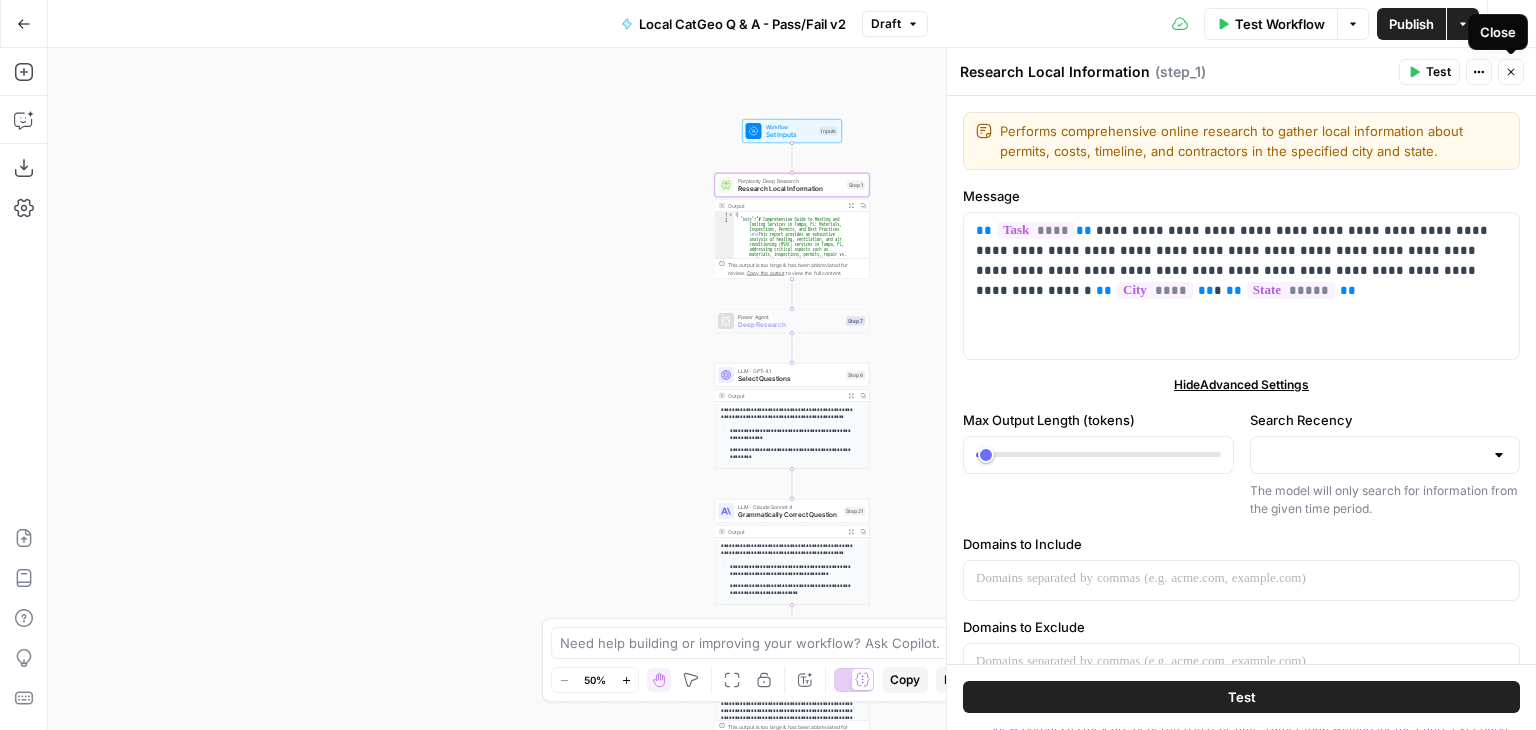 click 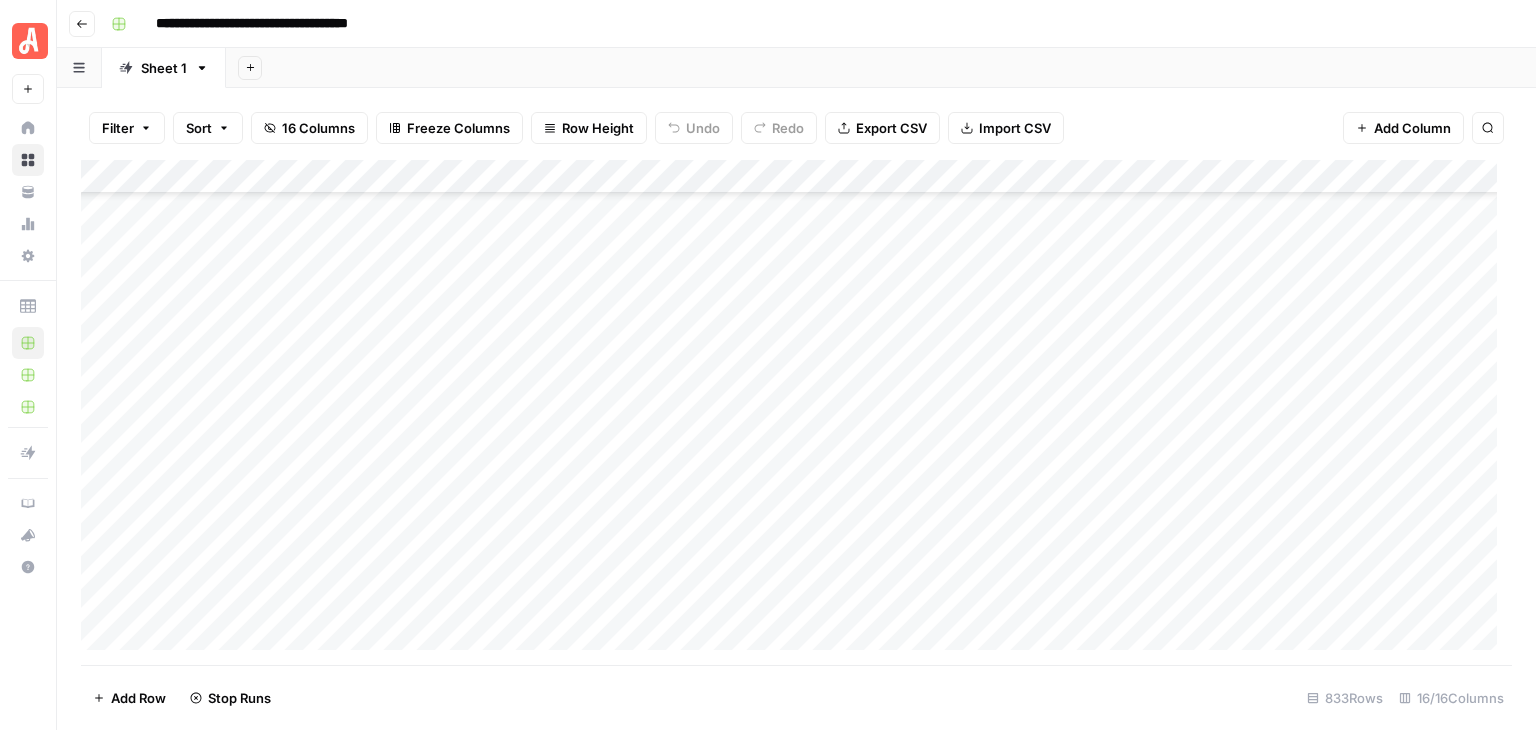 scroll, scrollTop: 0, scrollLeft: 0, axis: both 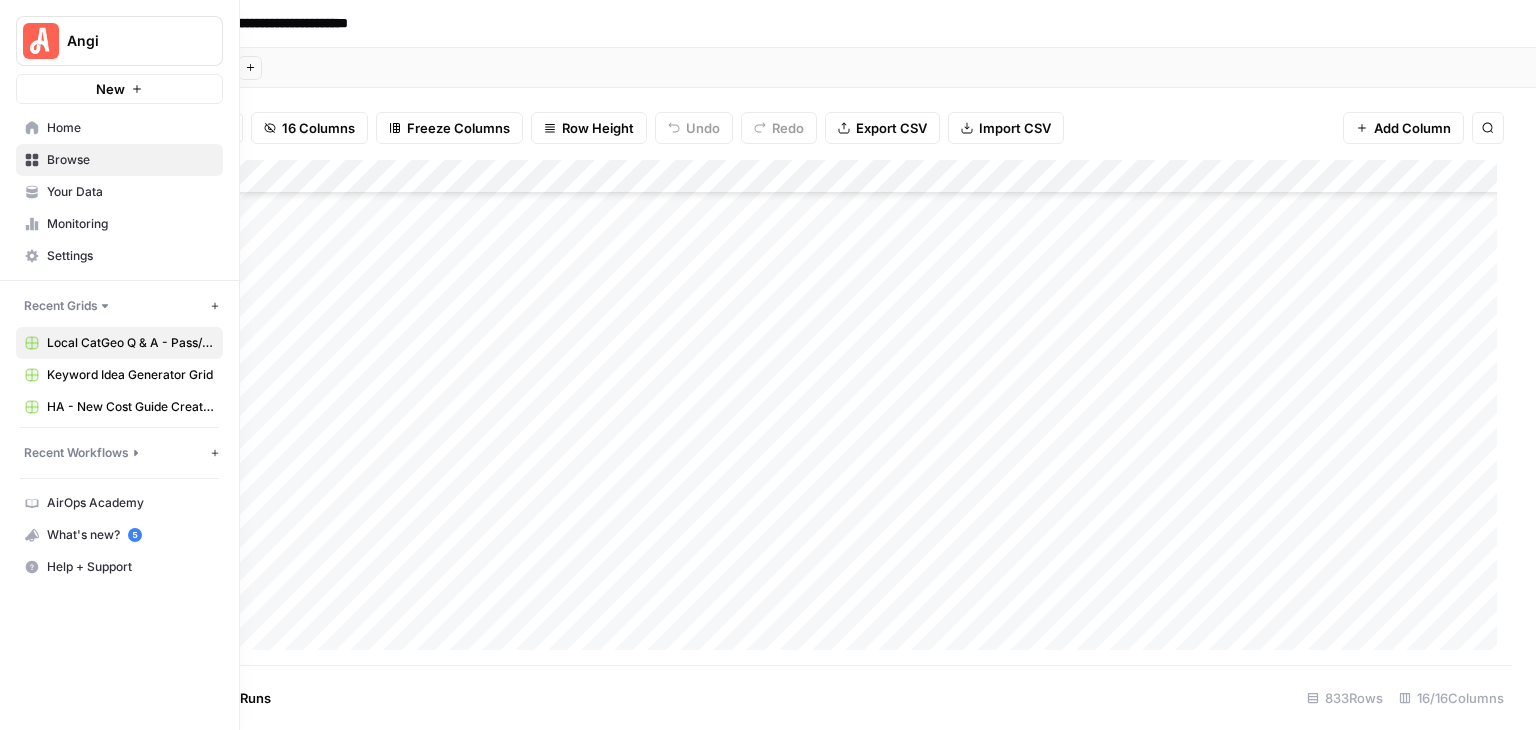 click on "Angi" at bounding box center (119, 41) 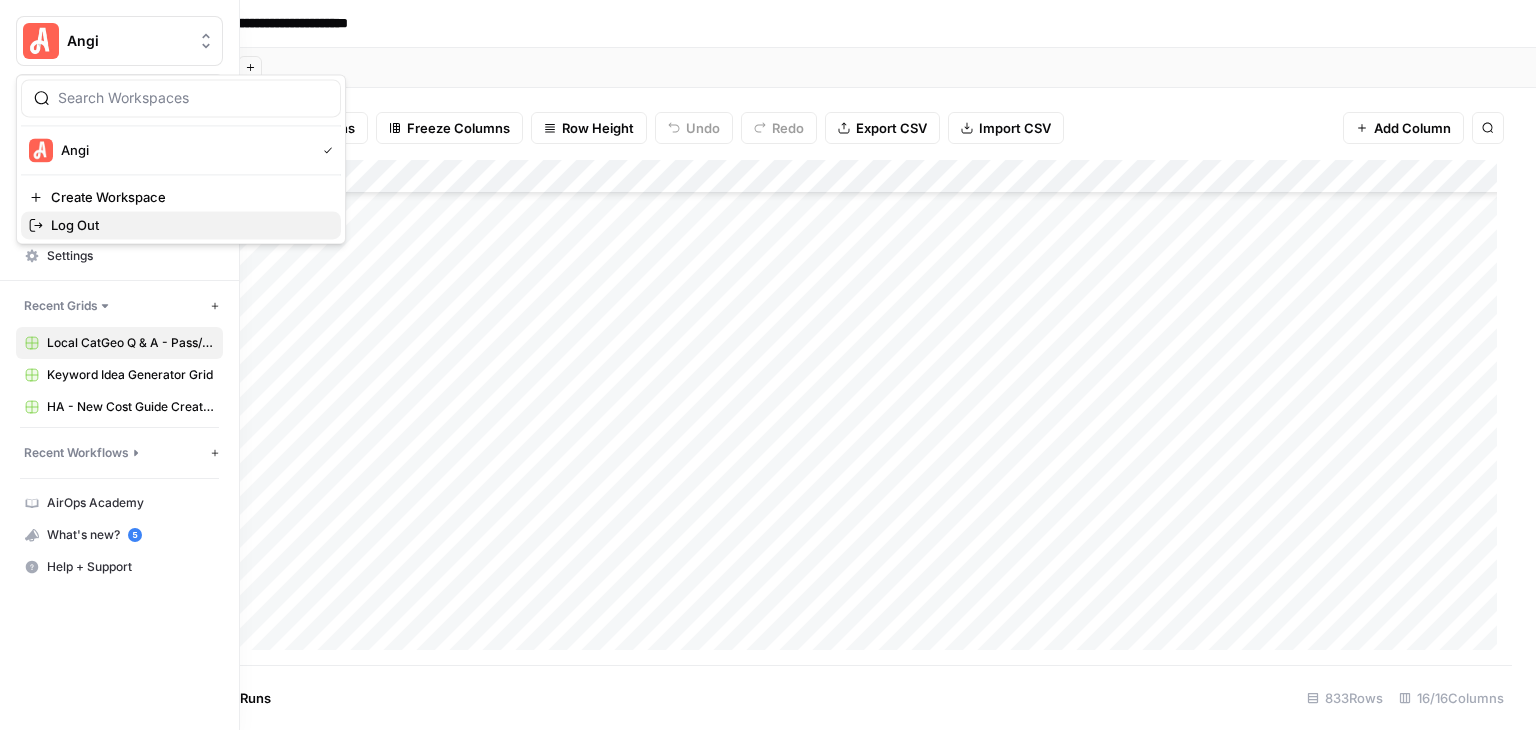 click on "Log Out" at bounding box center [188, 225] 